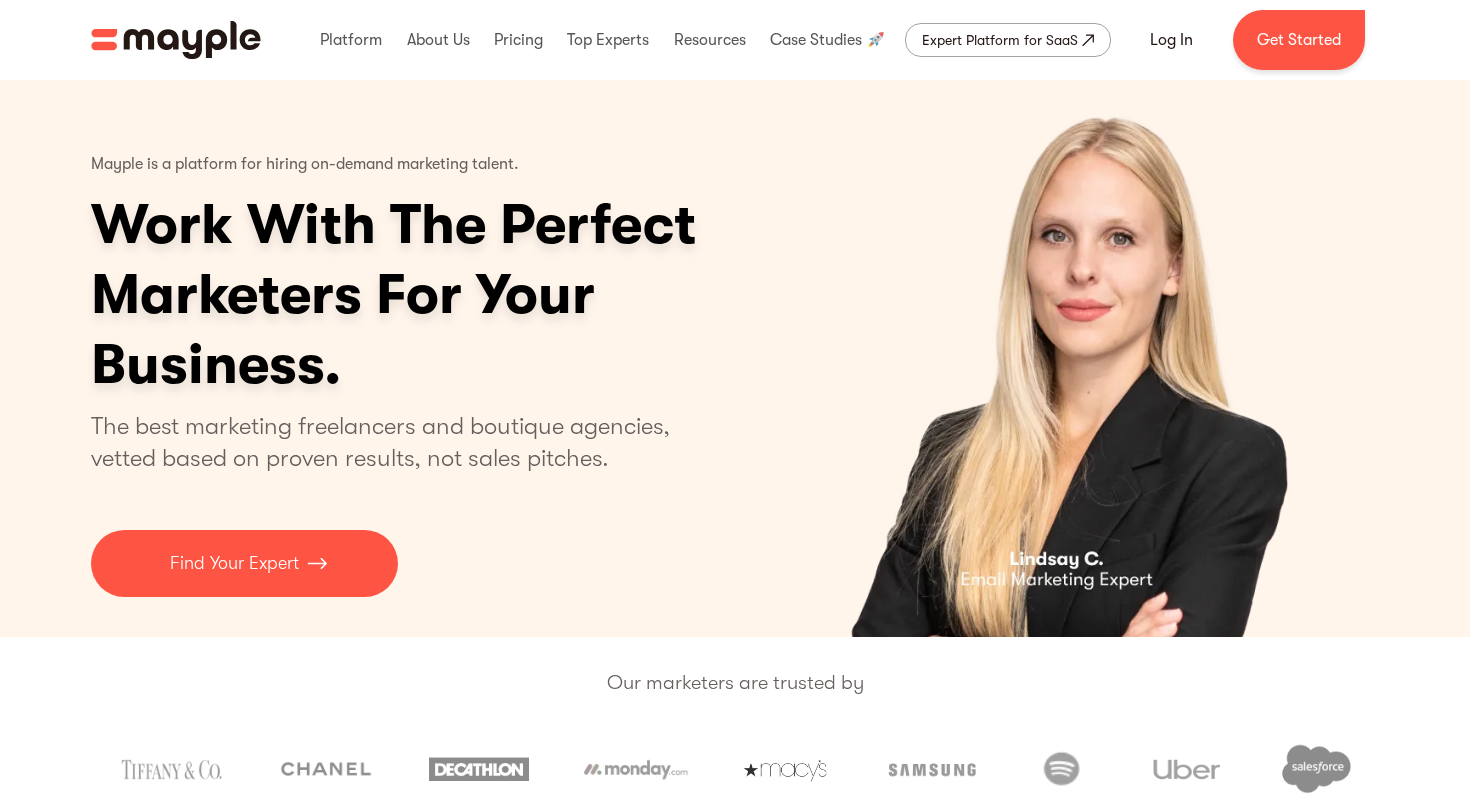 scroll, scrollTop: 0, scrollLeft: 0, axis: both 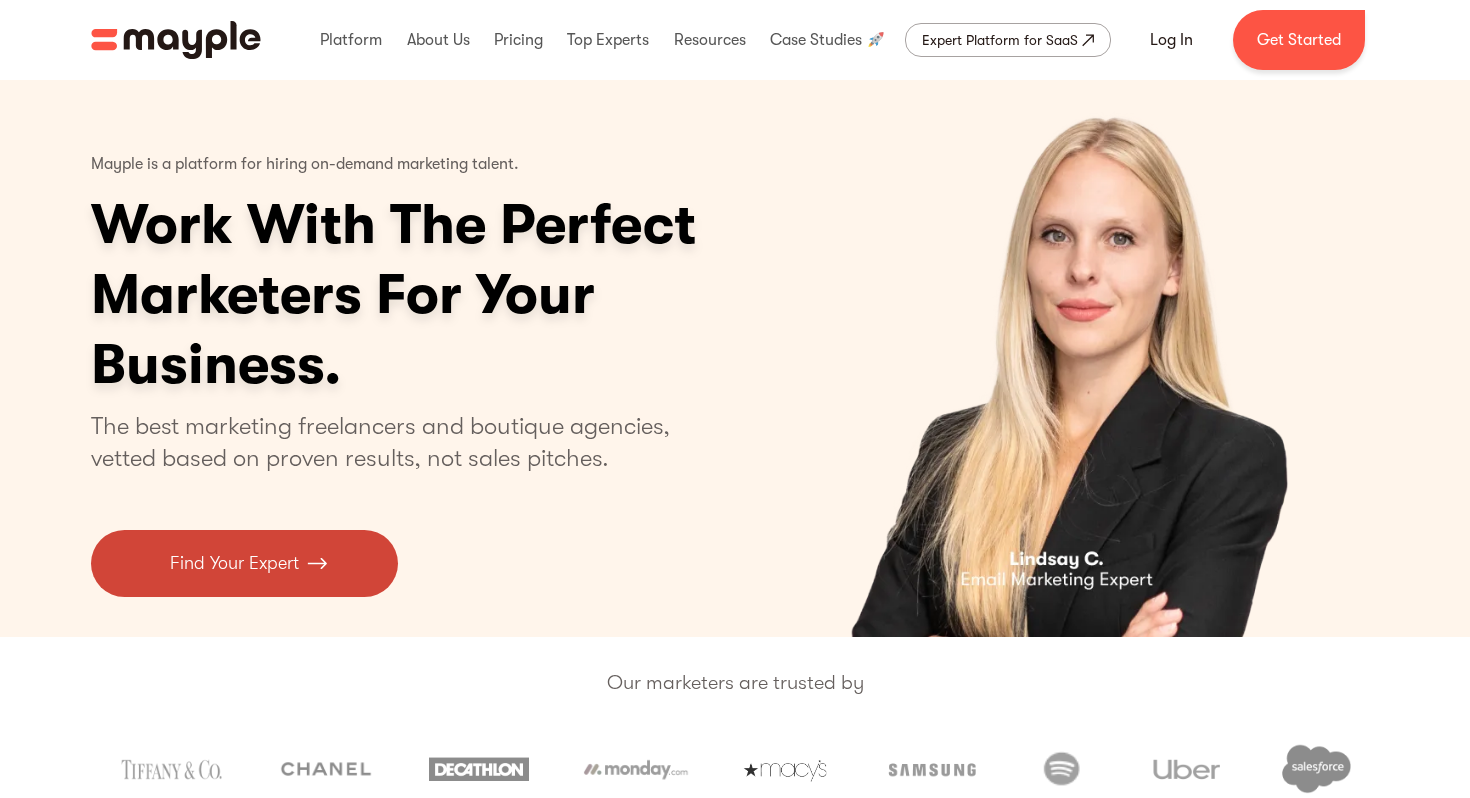 click on "Find Your Expert" at bounding box center [234, 563] 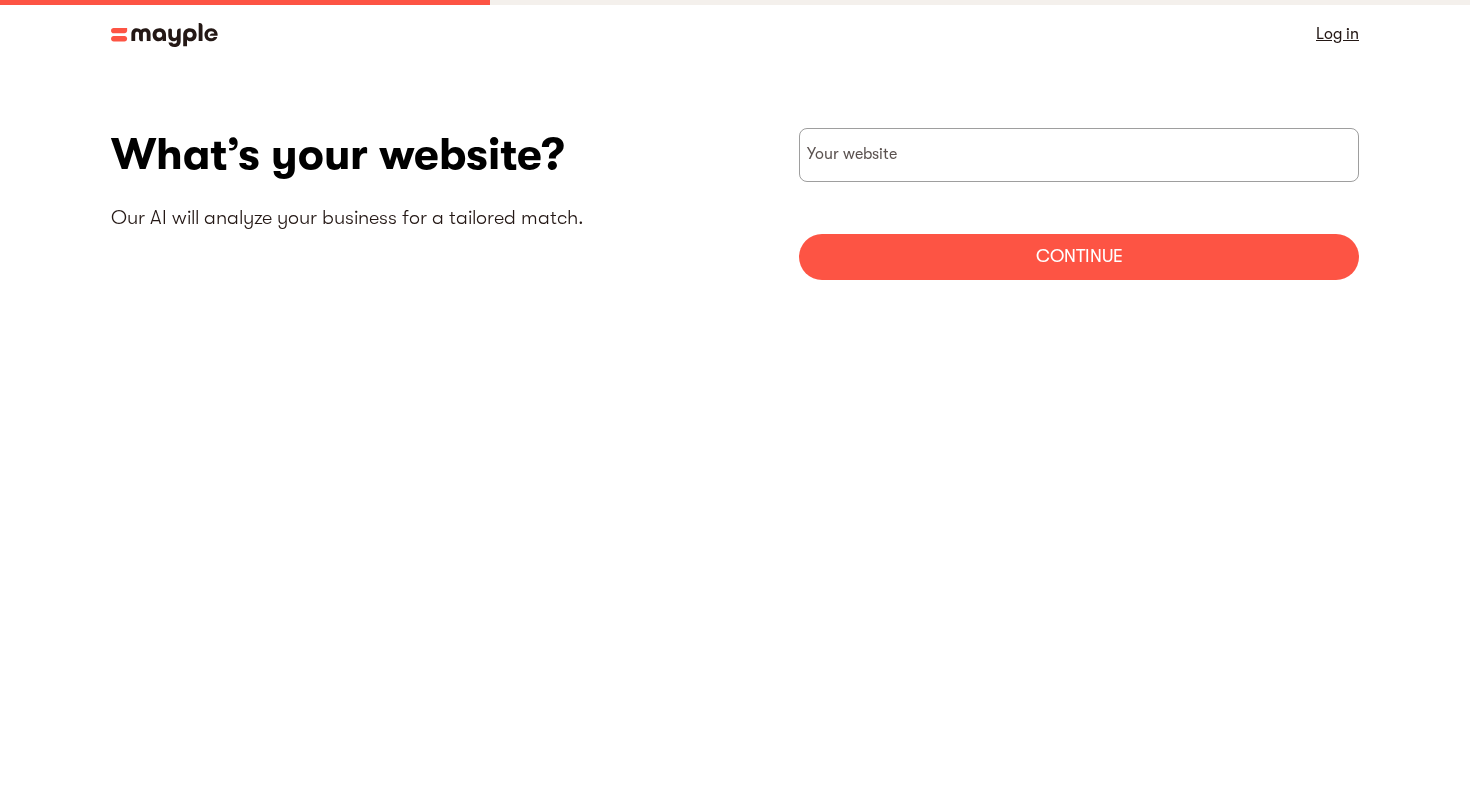 scroll, scrollTop: 0, scrollLeft: 0, axis: both 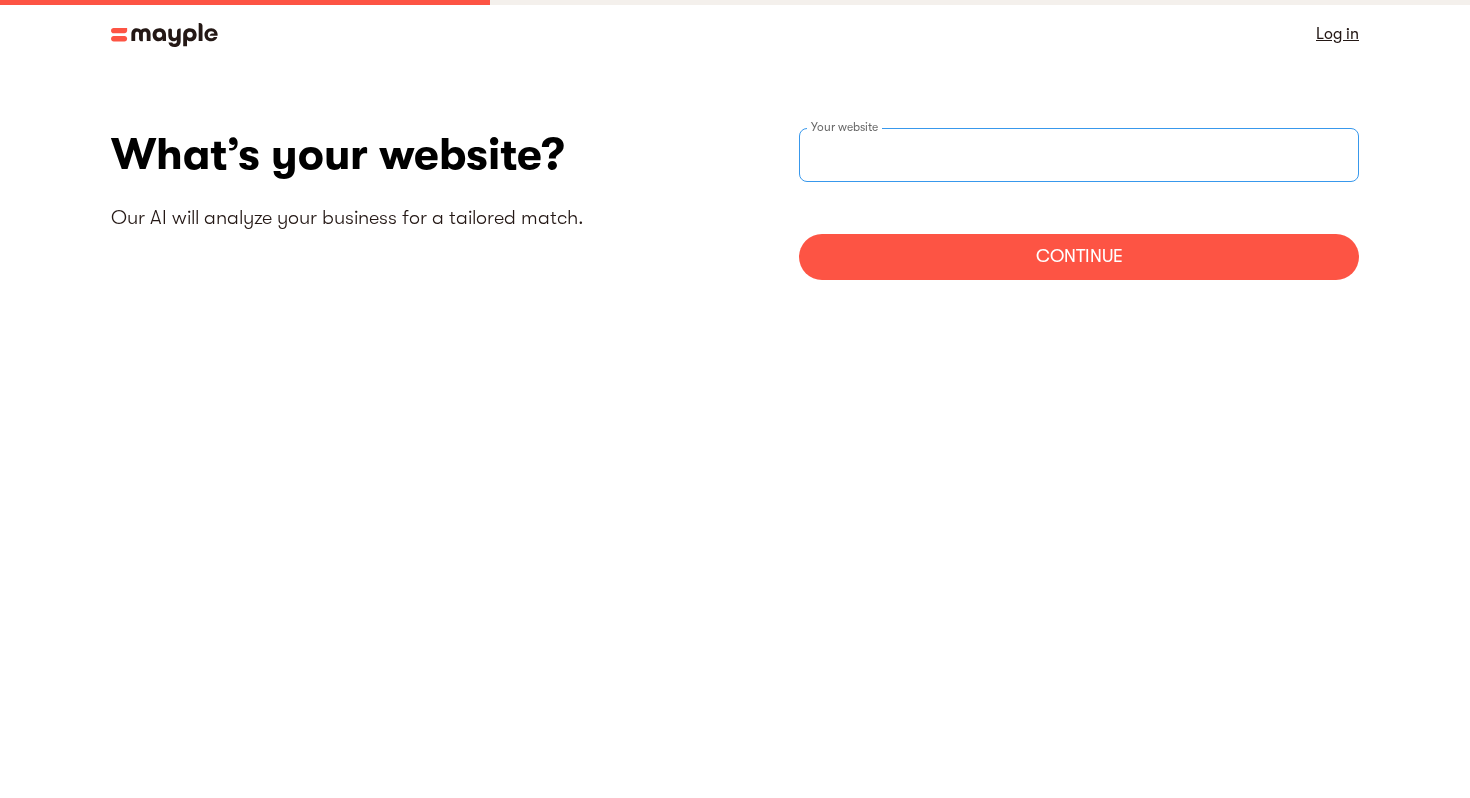 click at bounding box center (1079, 155) 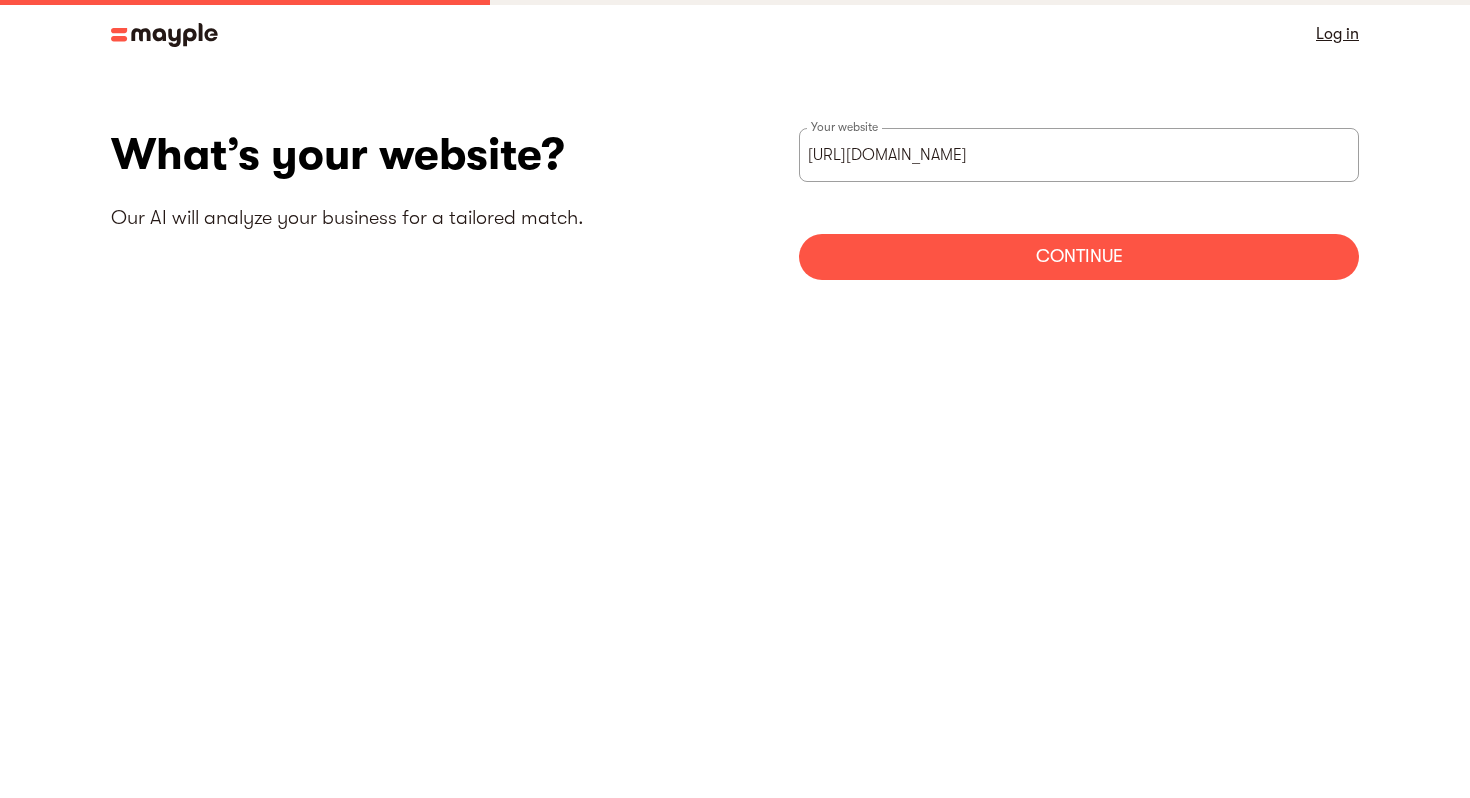 click on "Continue" at bounding box center (1079, 257) 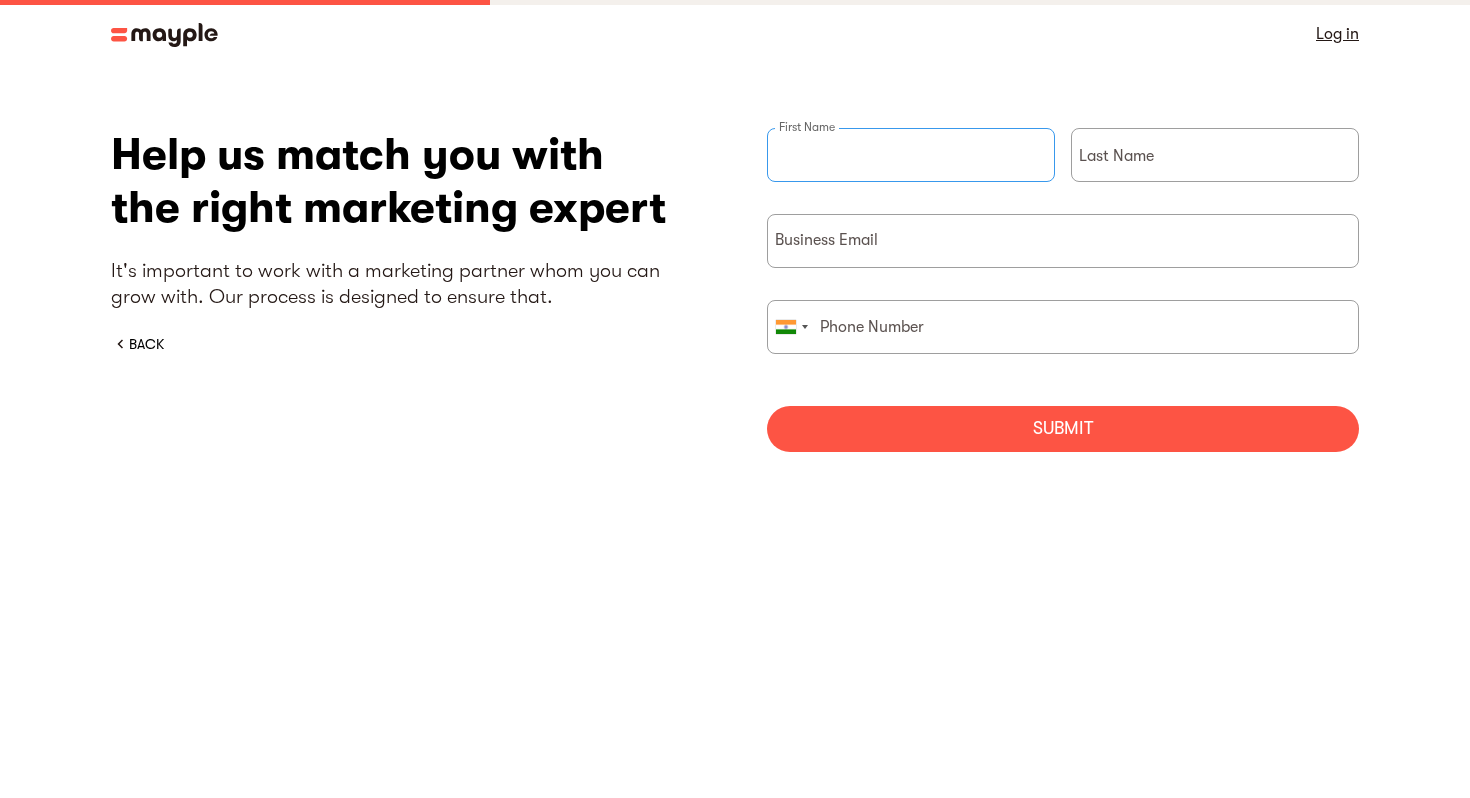 click at bounding box center (911, 155) 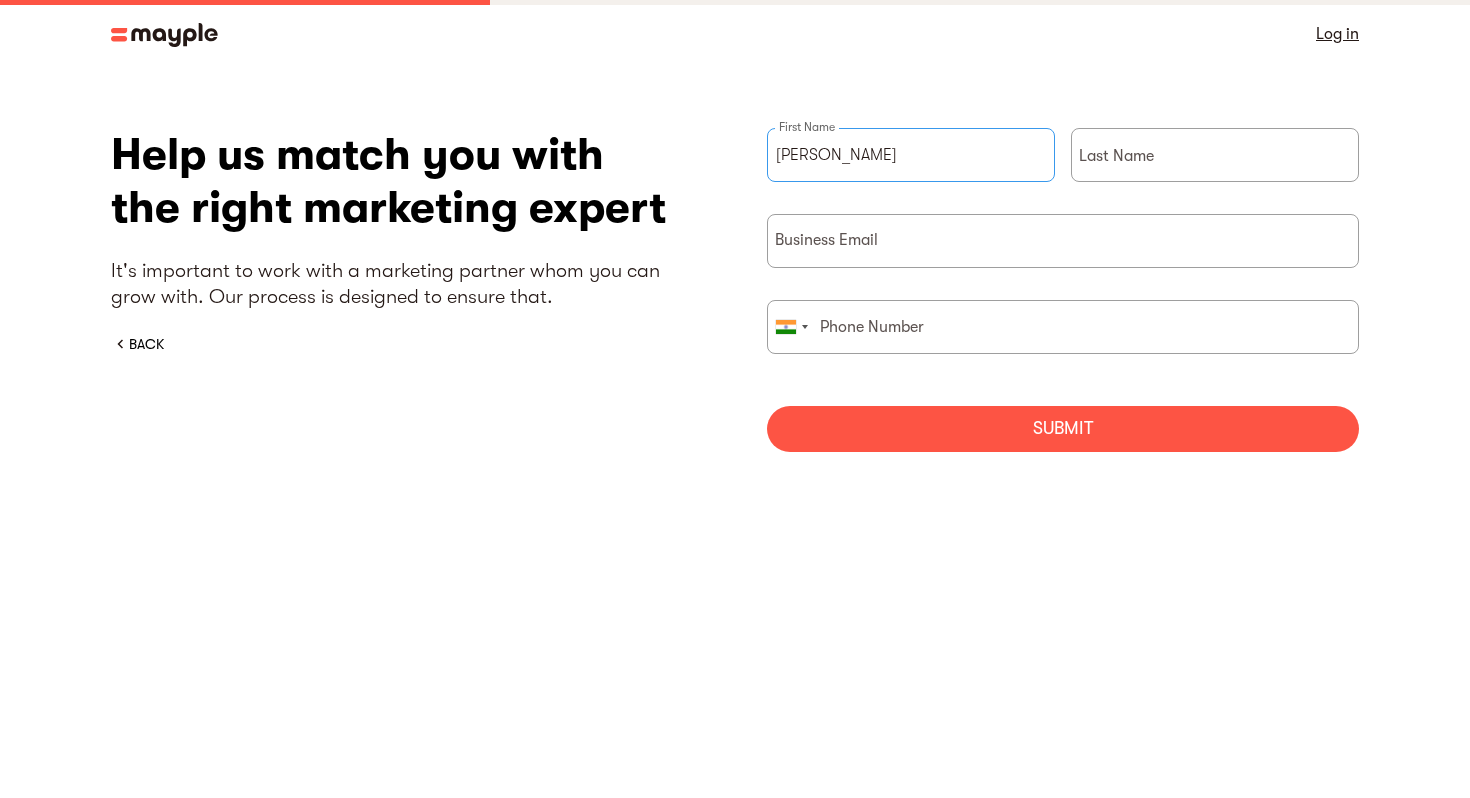 type on "Goswami" 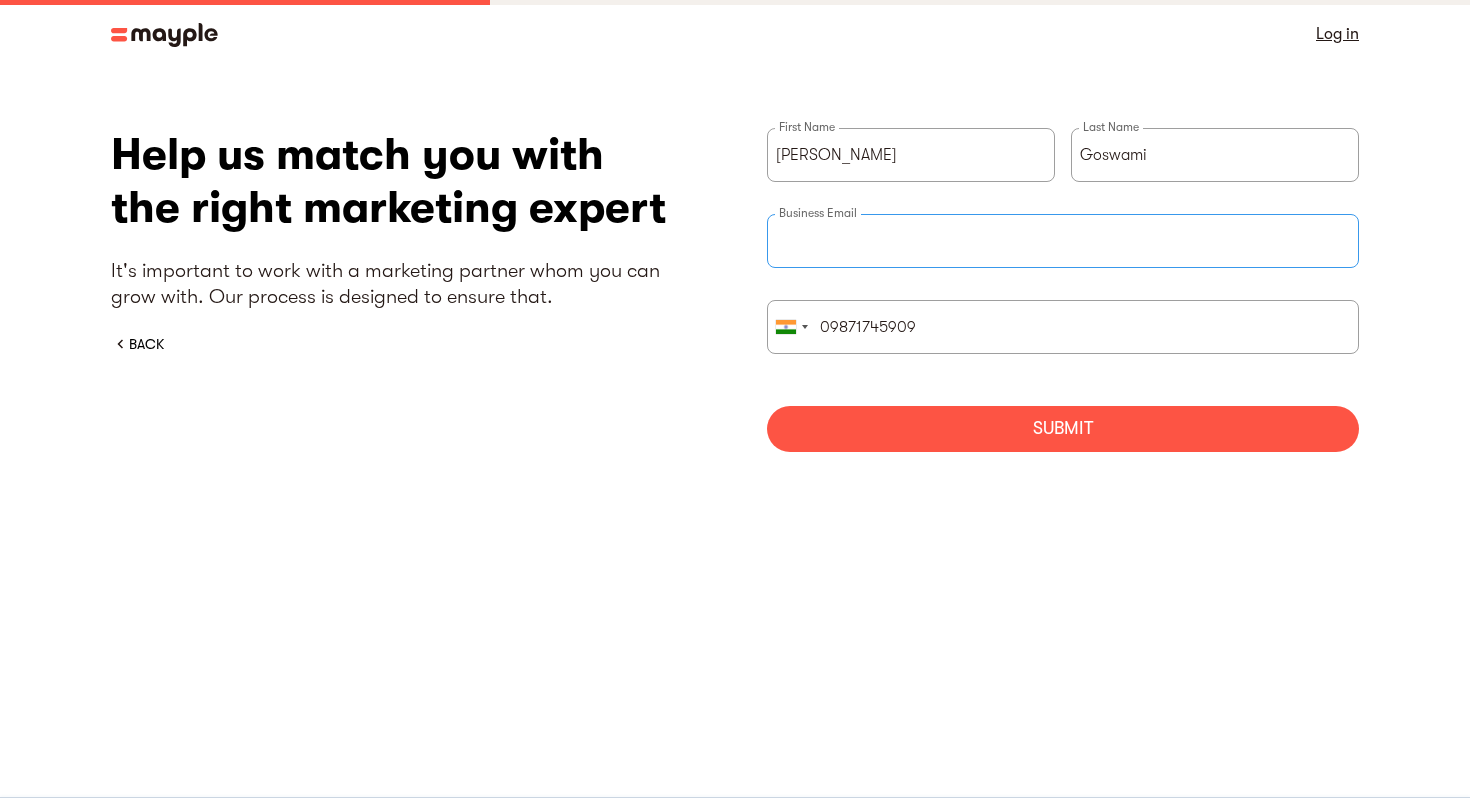 click at bounding box center [1063, 241] 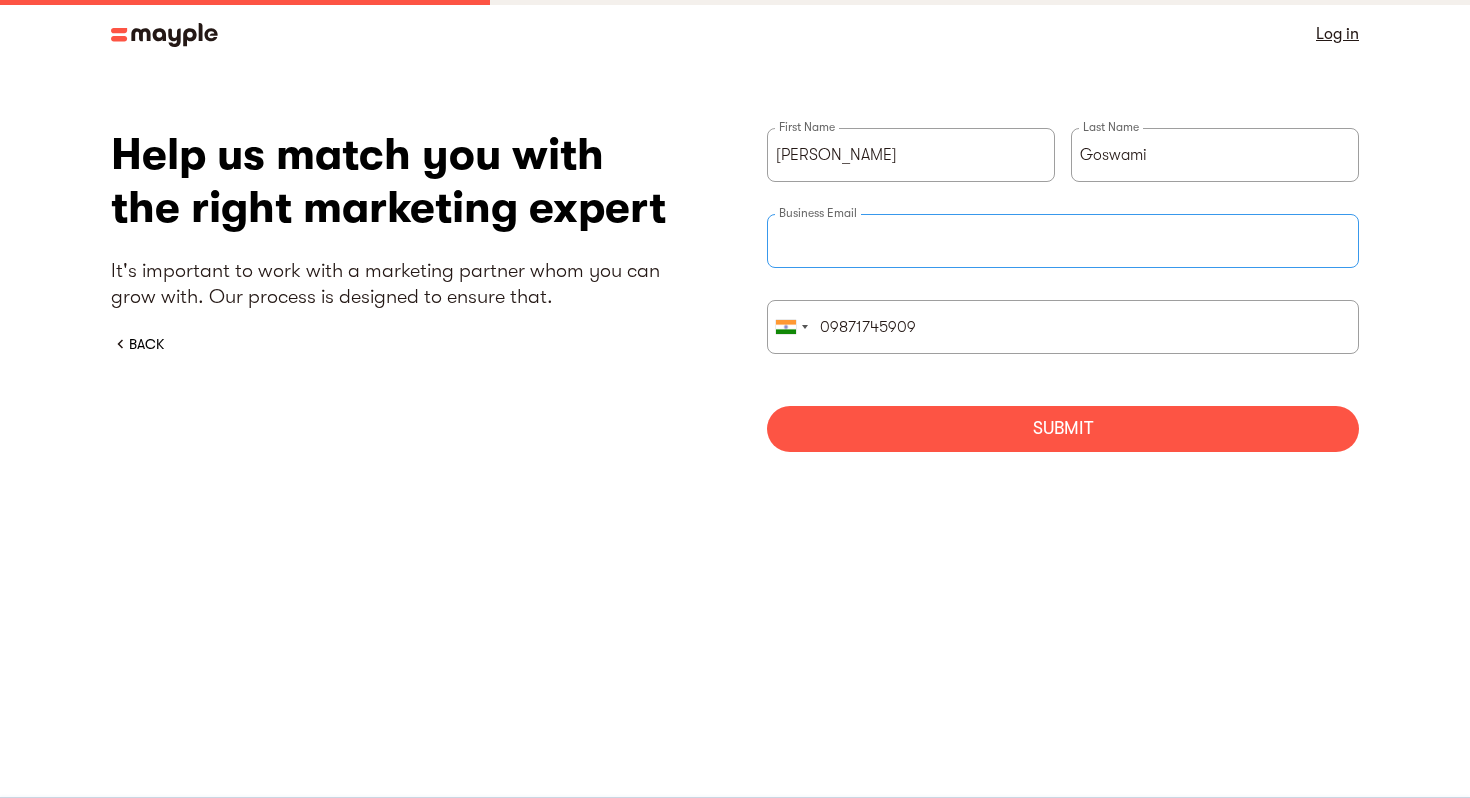 type on "098717 45909" 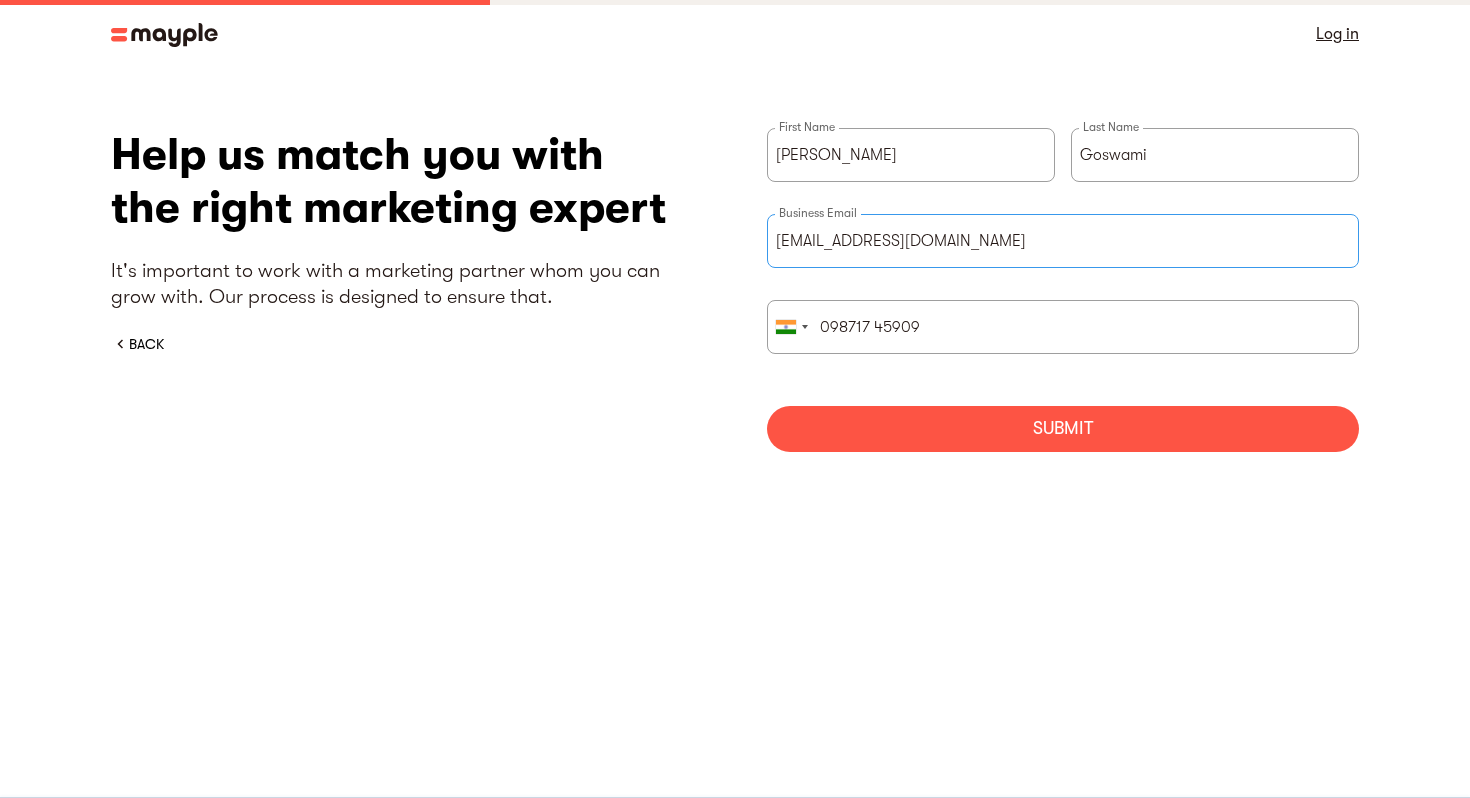 type on "admin@finledge.in" 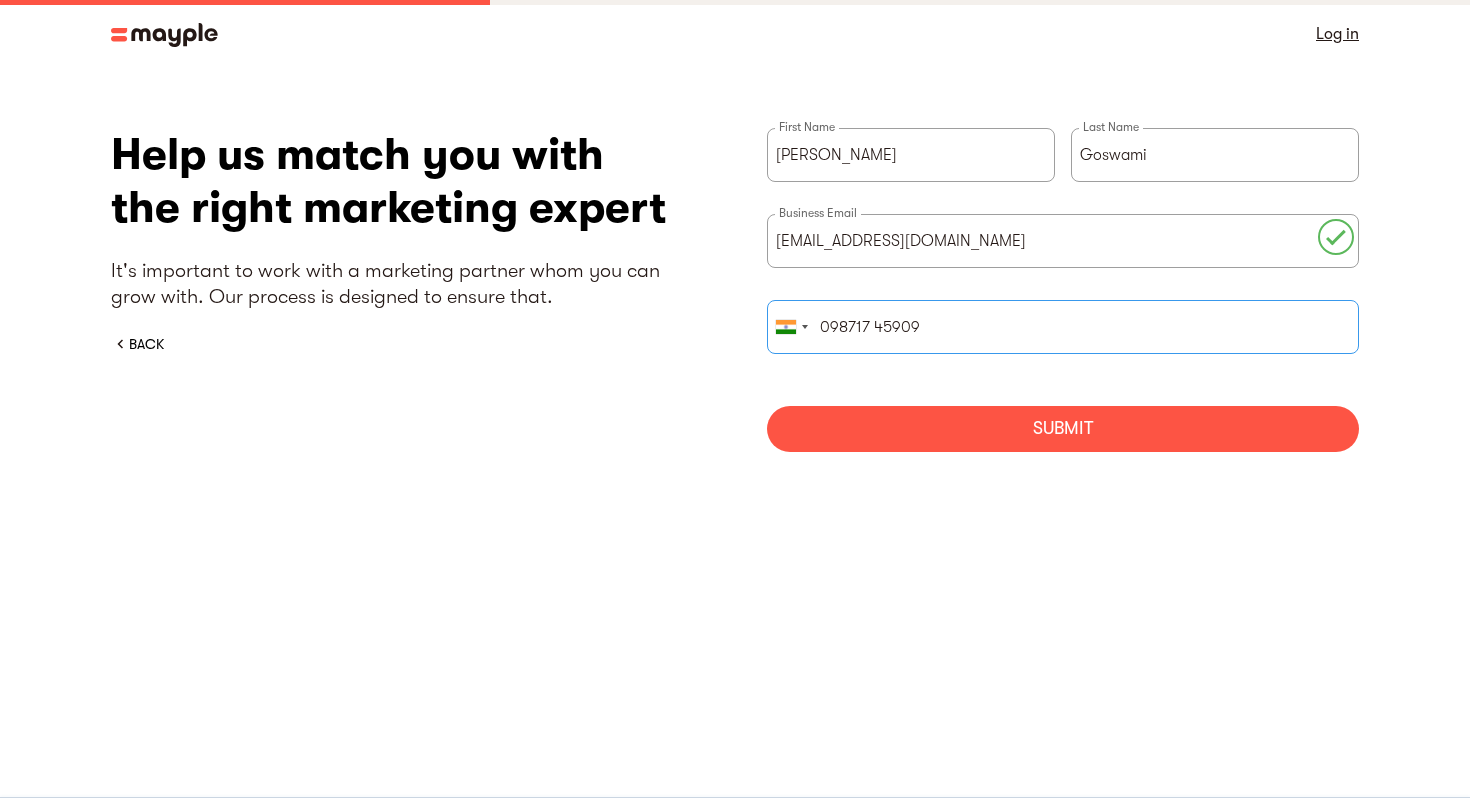 click on "098717 45909" at bounding box center [1063, 327] 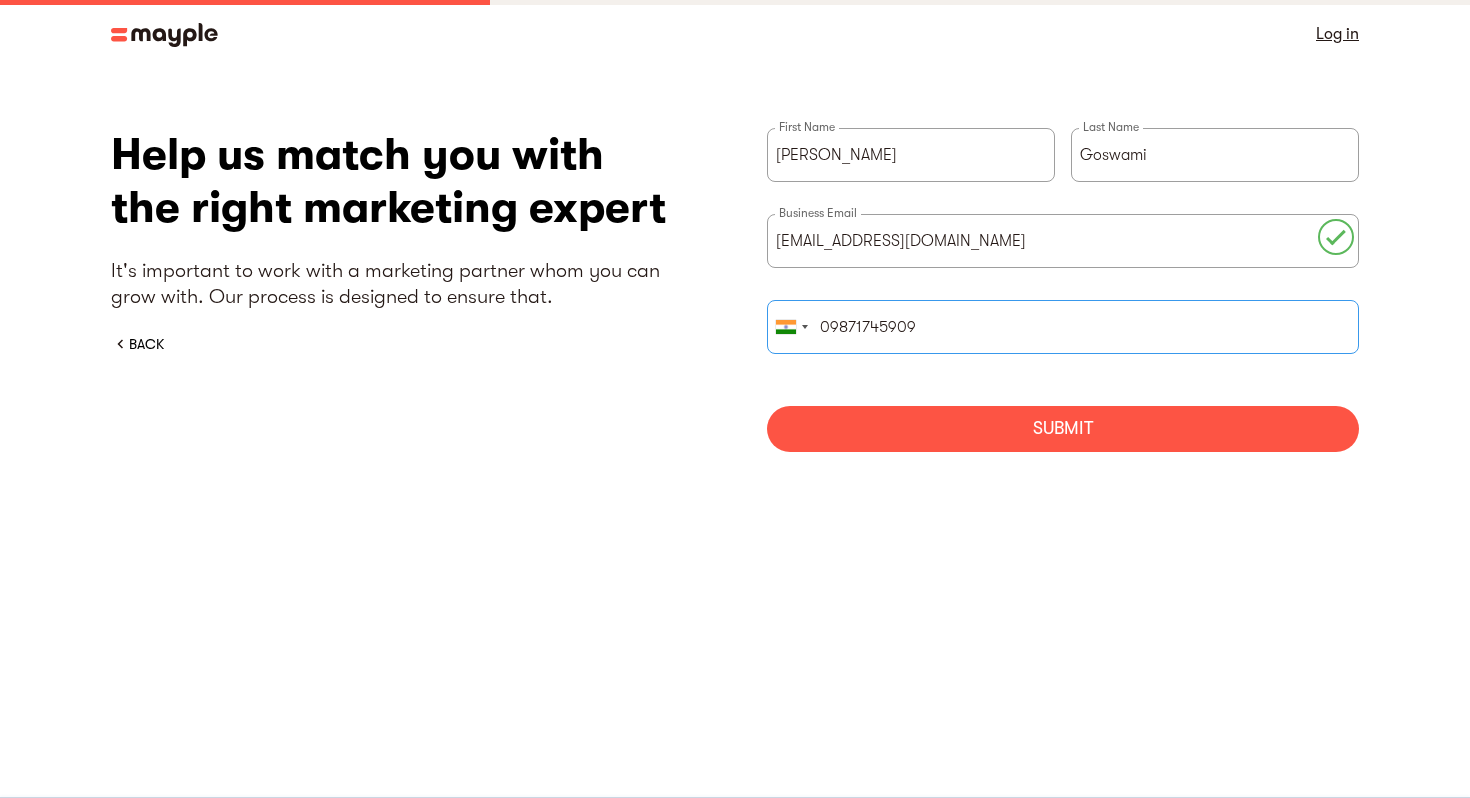 click on "09871745909" at bounding box center [1063, 327] 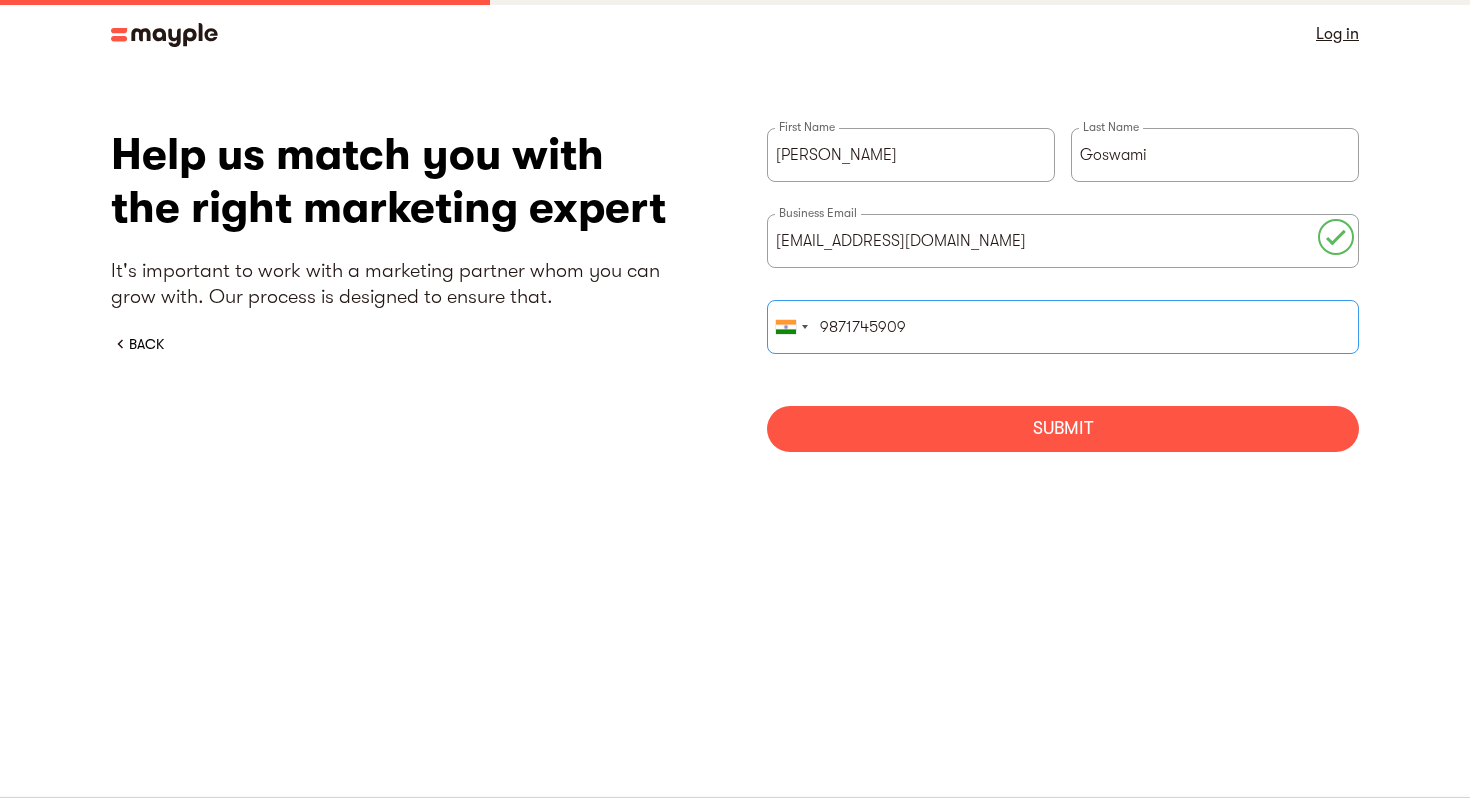 type on "9871745909" 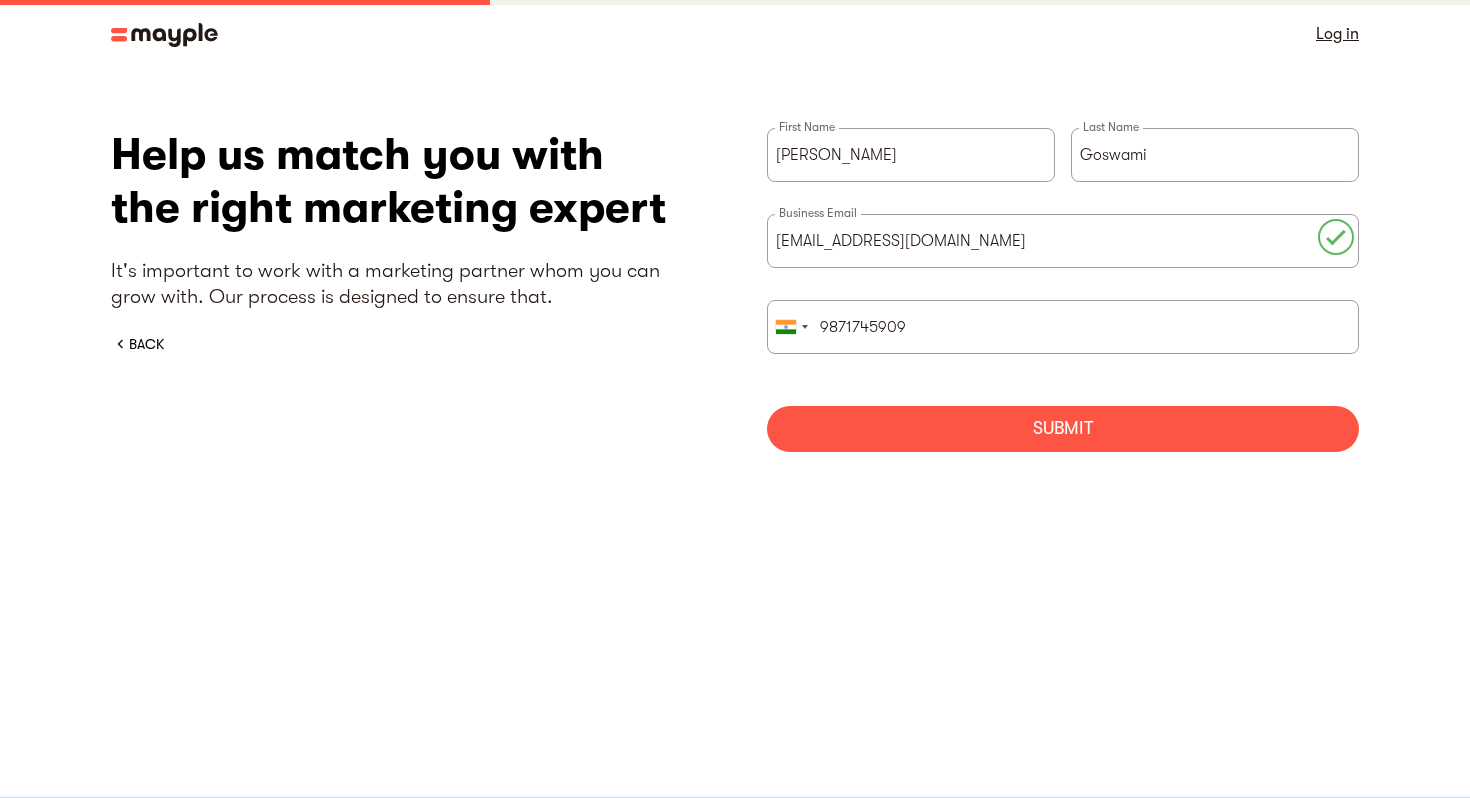 click on "Submit" at bounding box center [1063, 429] 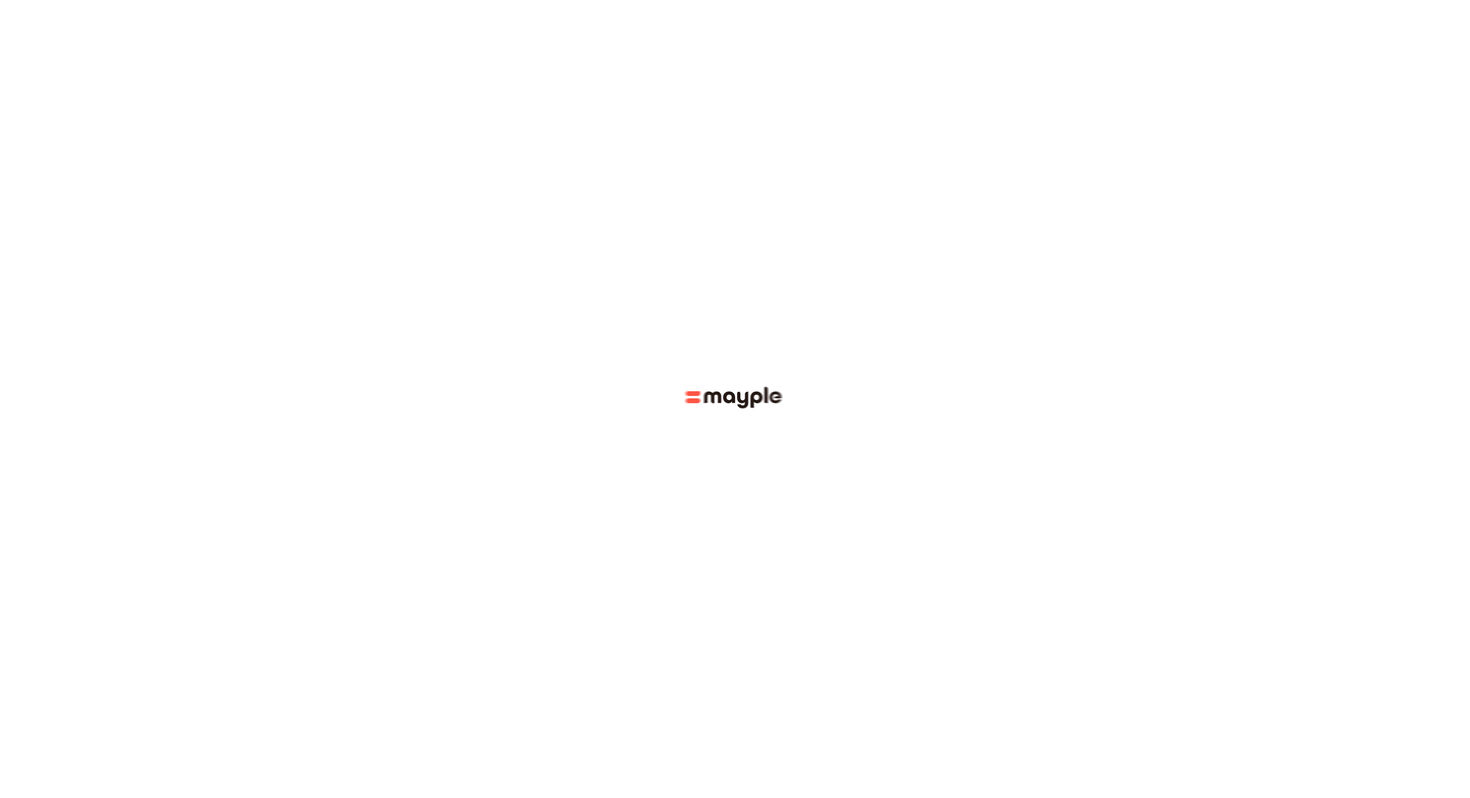 scroll, scrollTop: 0, scrollLeft: 0, axis: both 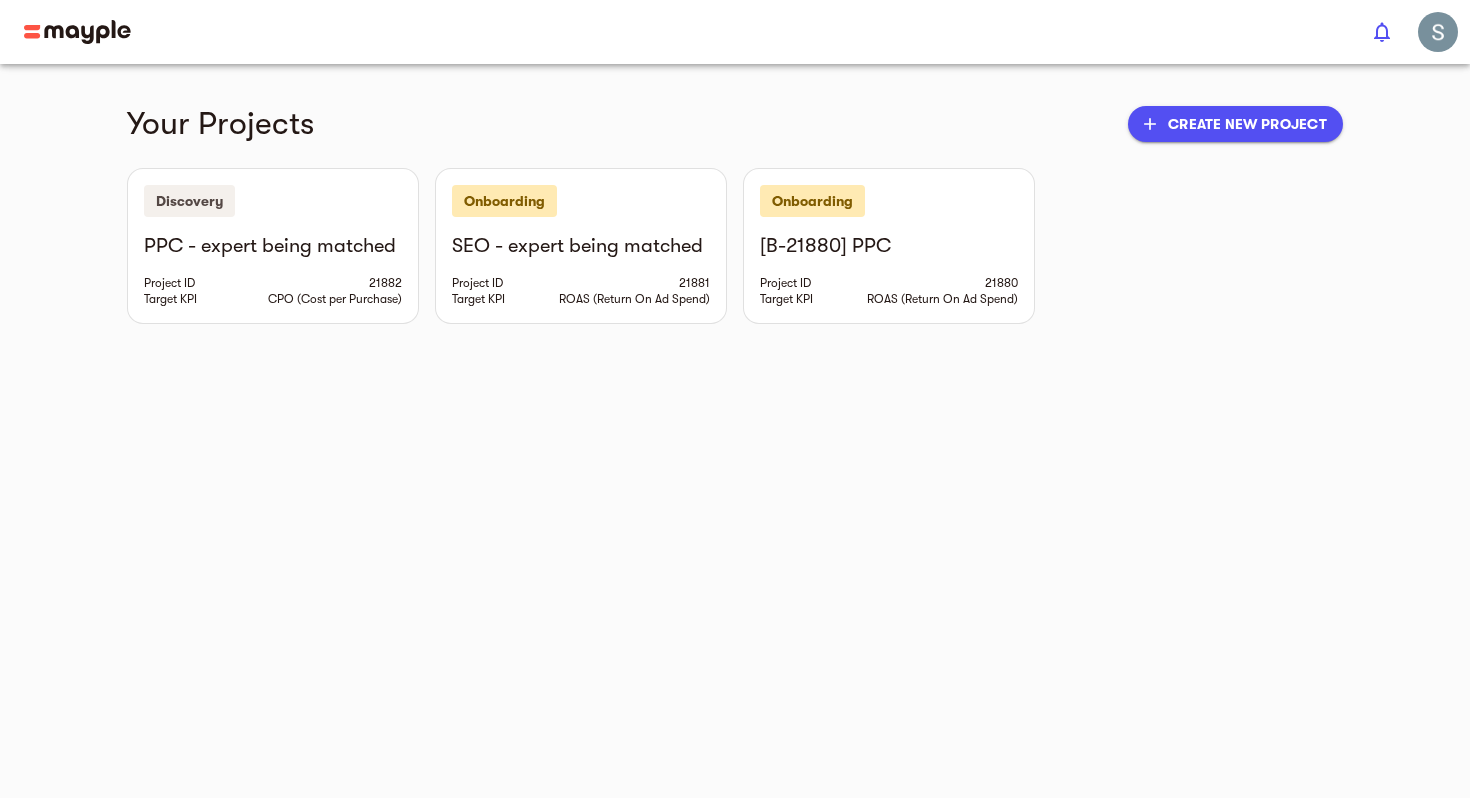 click on "add Create new project" at bounding box center (1235, 124) 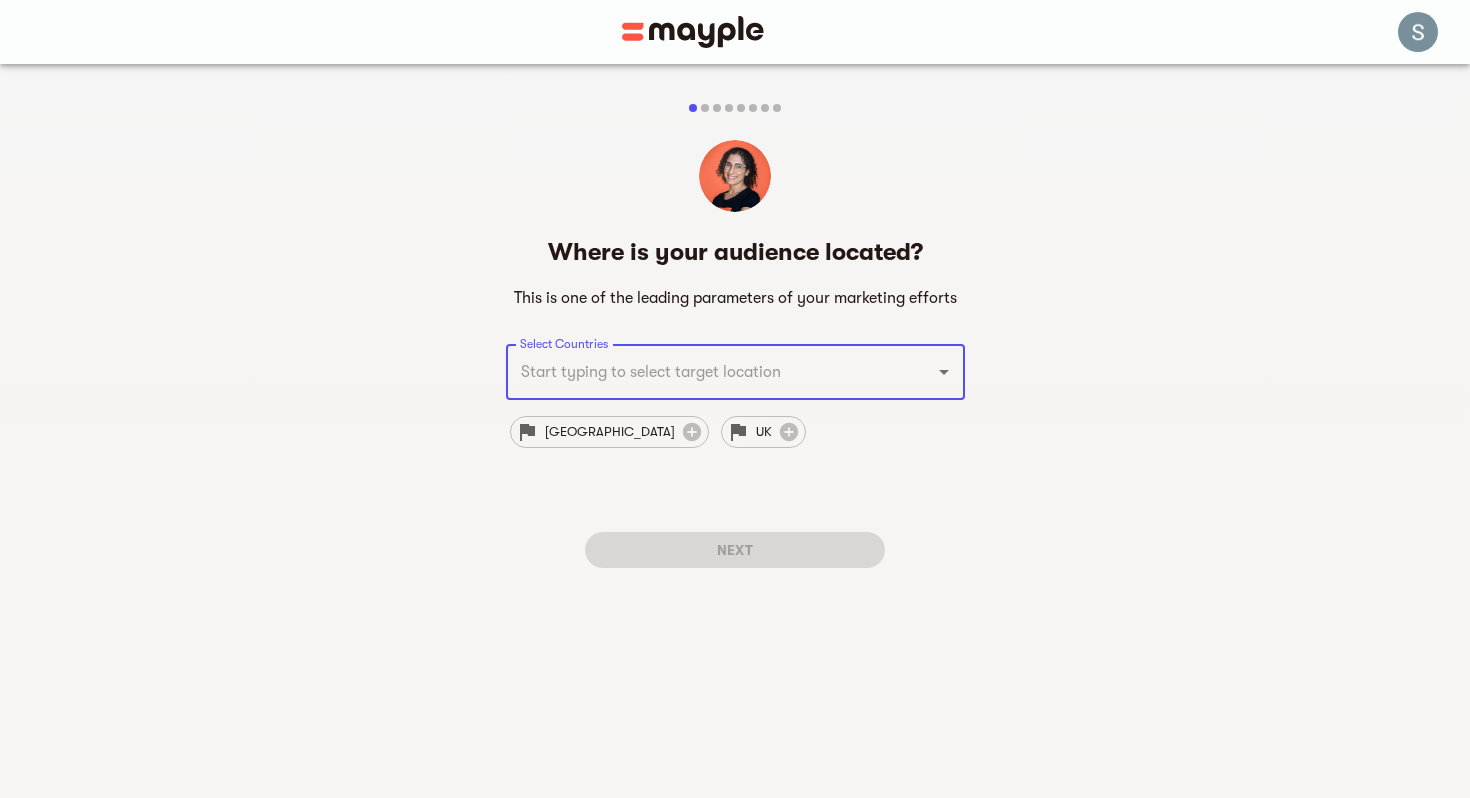 click on "Select Countries" at bounding box center [735, 372] 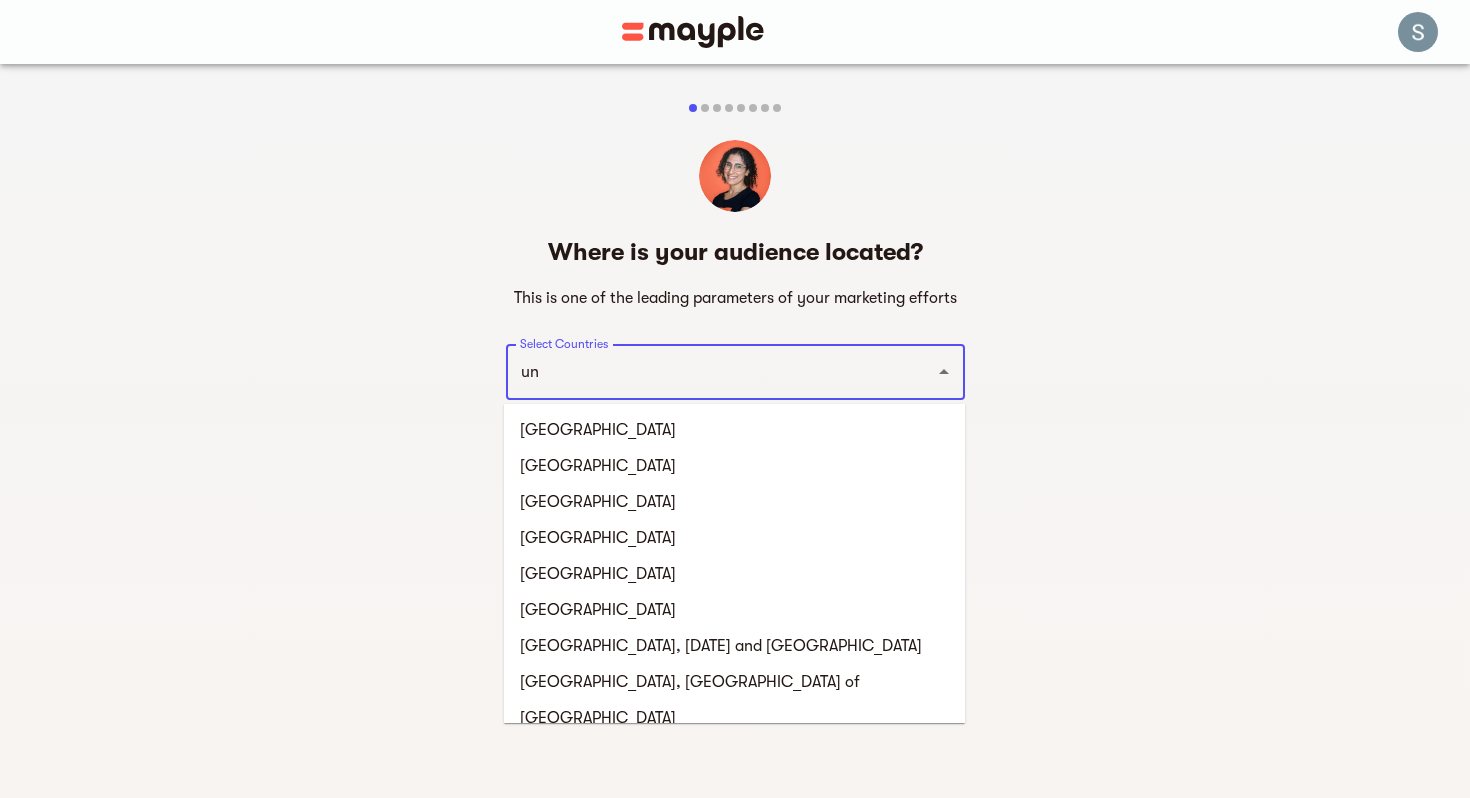 type on "uni" 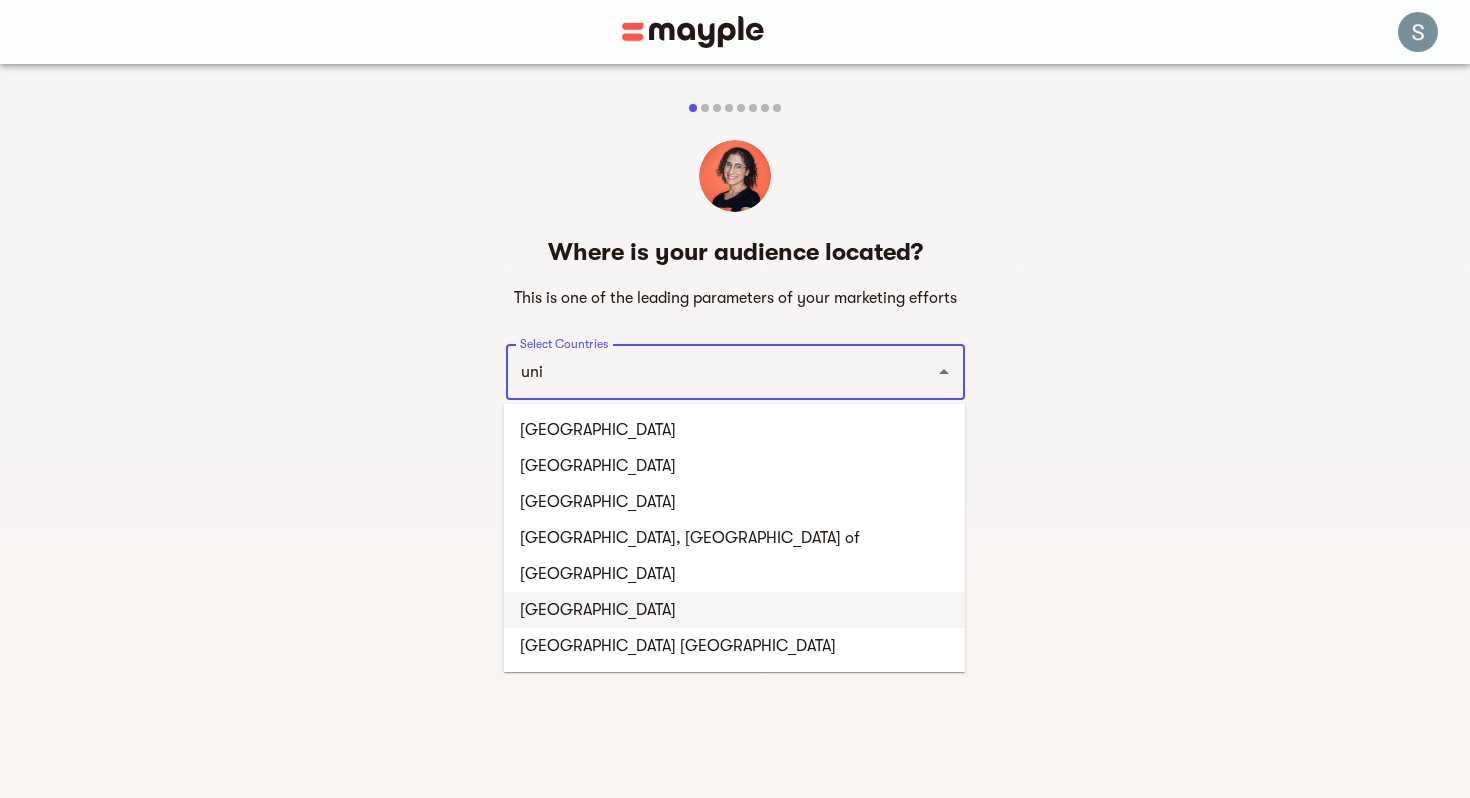 click on "United Arab Emirates" at bounding box center [734, 610] 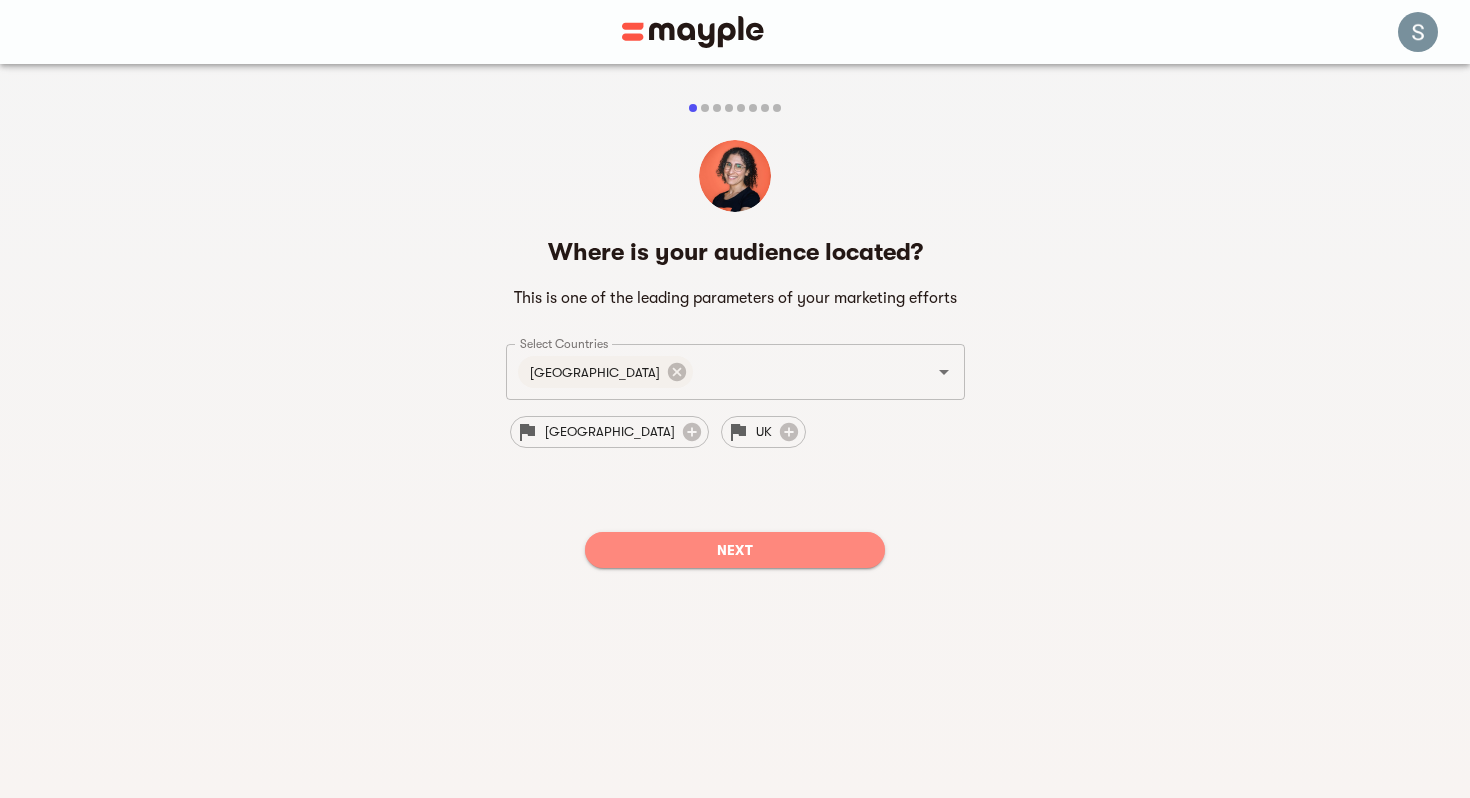 click on "Next" at bounding box center [735, 550] 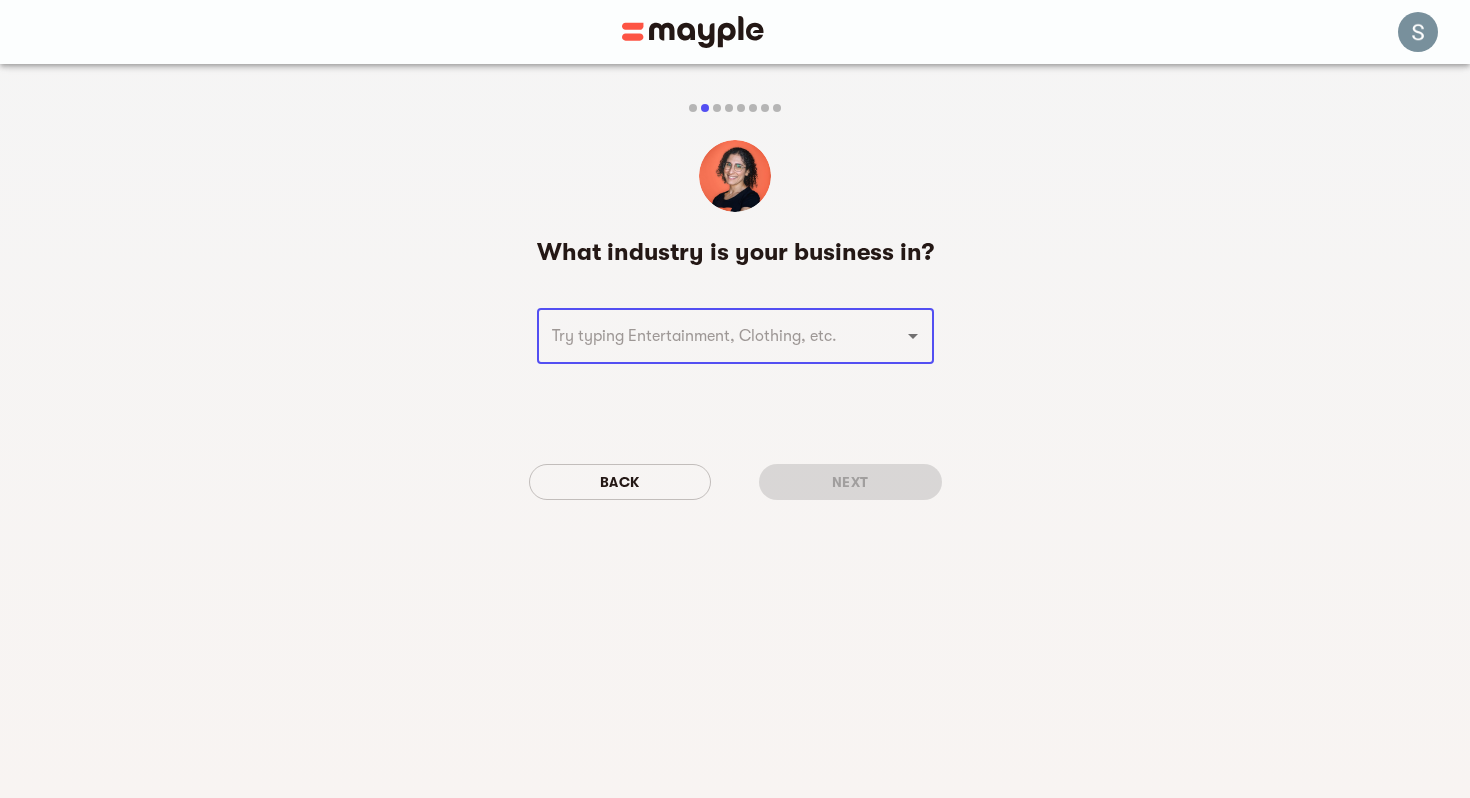 click at bounding box center [707, 336] 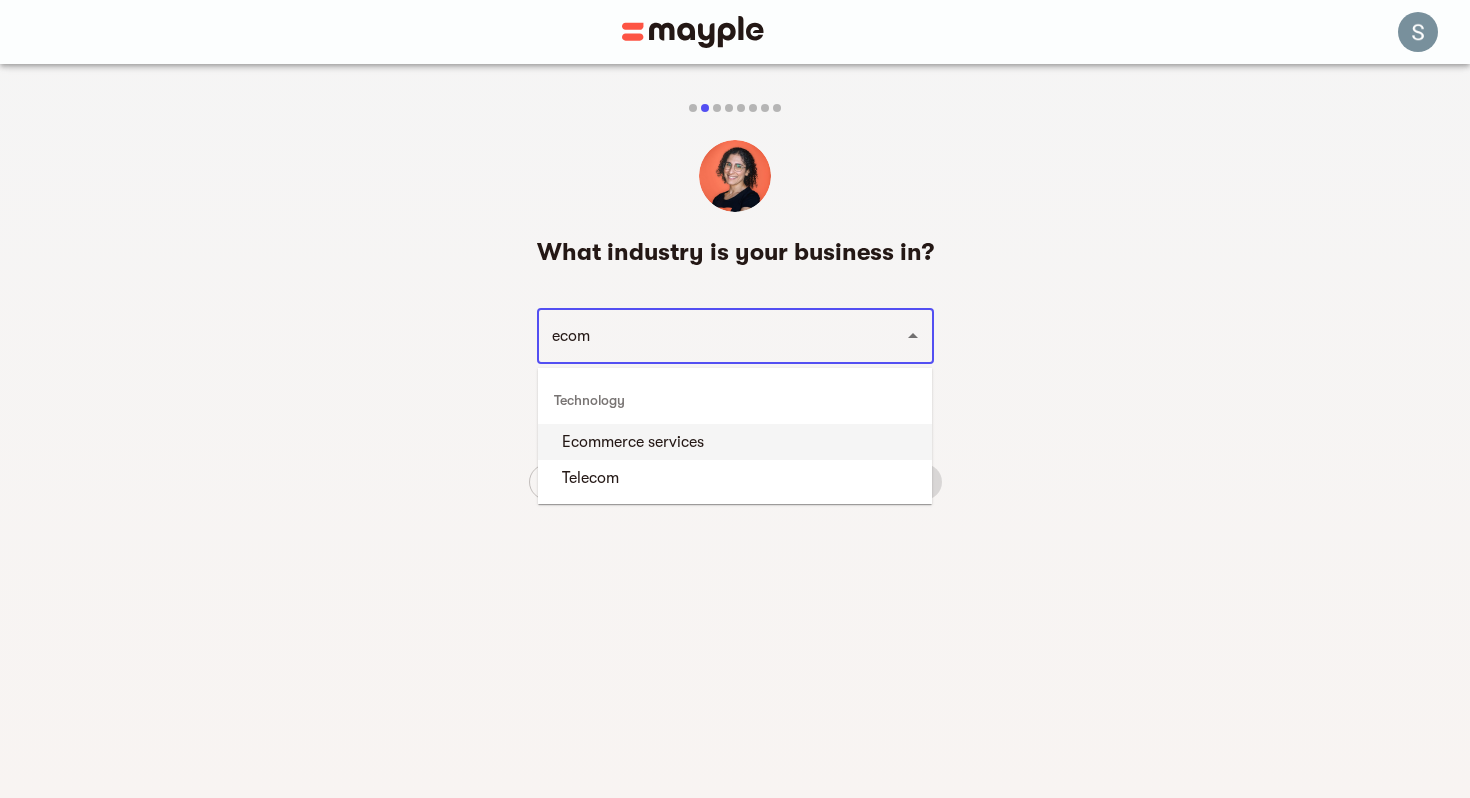 click on "Ecommerce services" at bounding box center [735, 442] 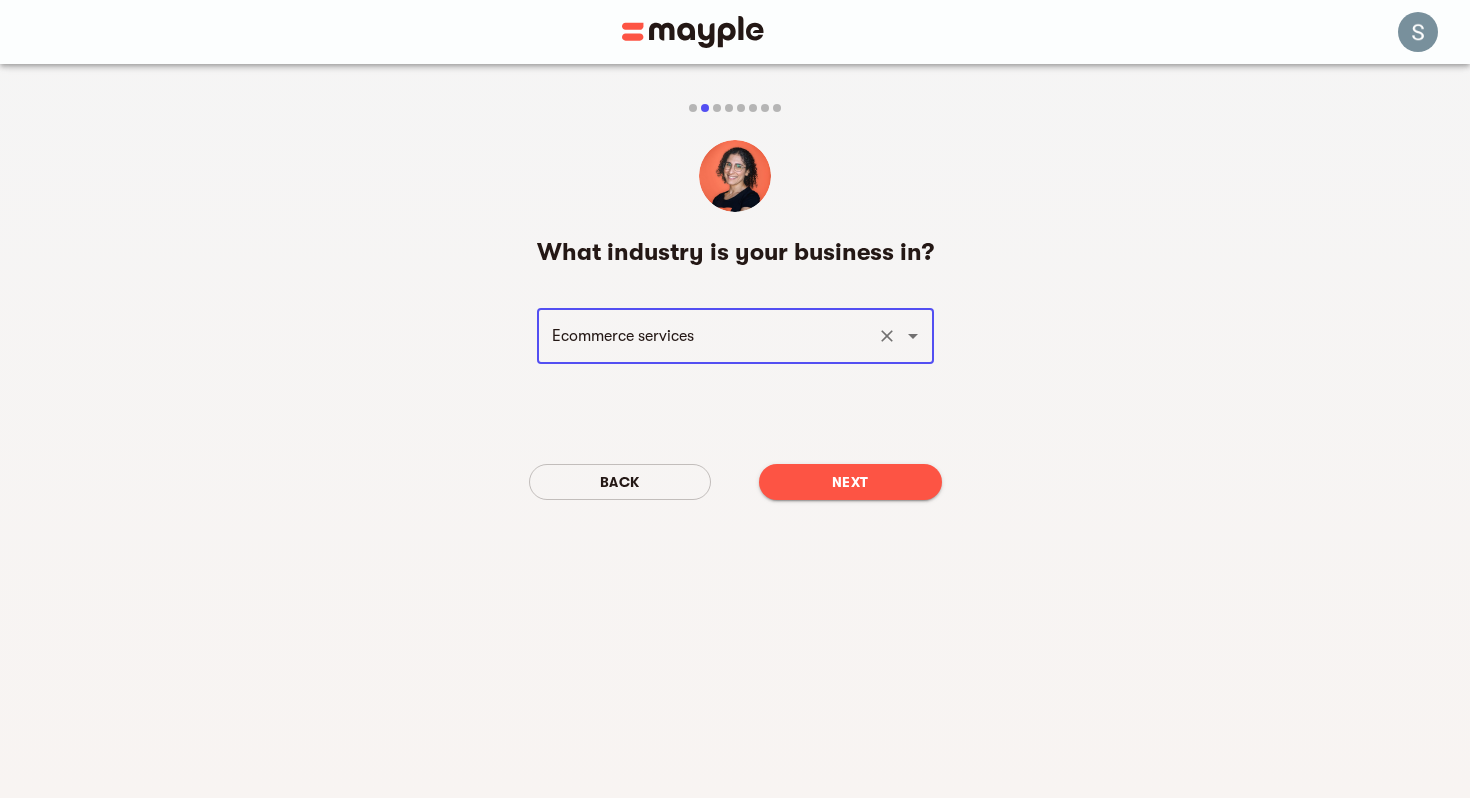 type on "Ecommerce services" 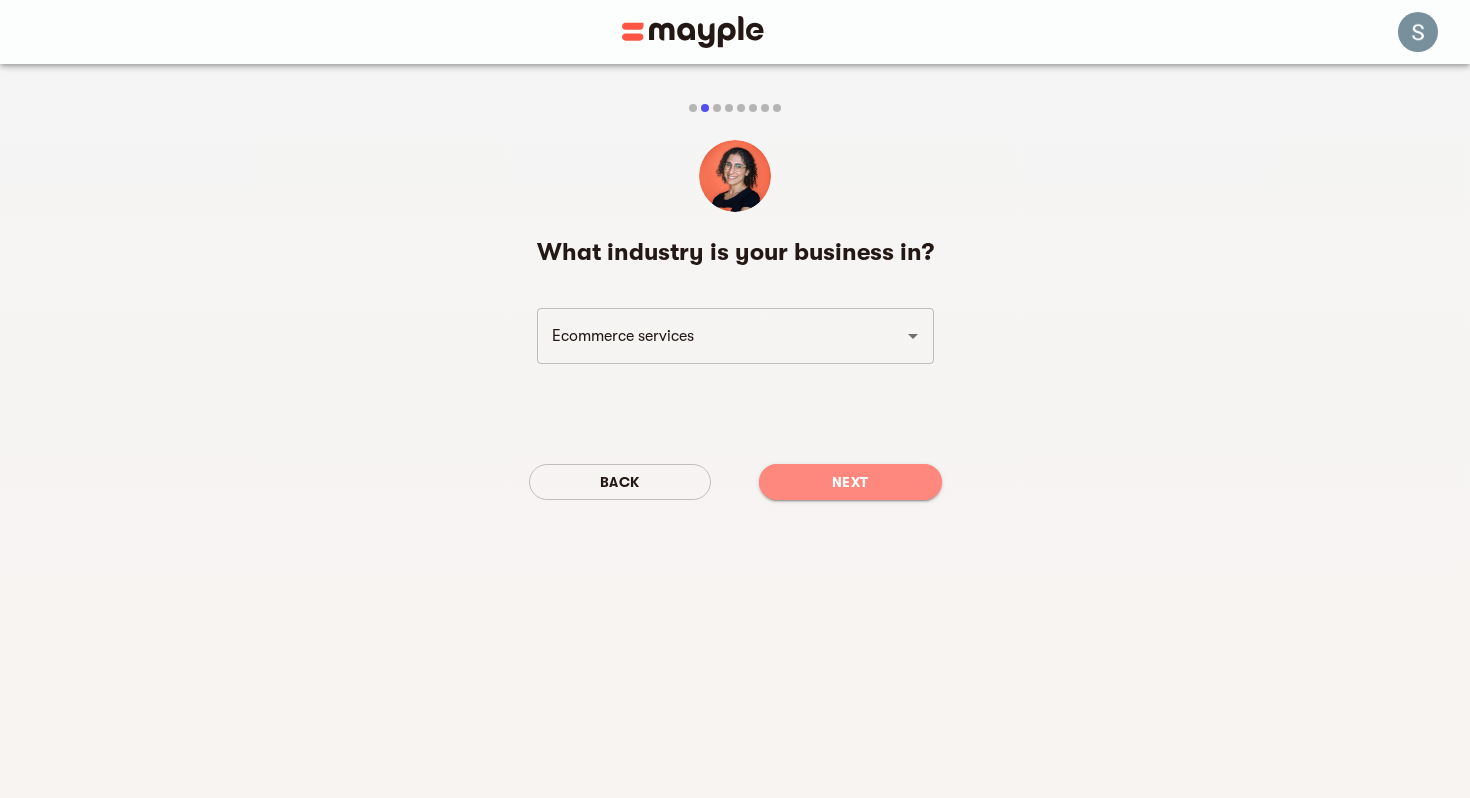 click on "Next" at bounding box center (850, 482) 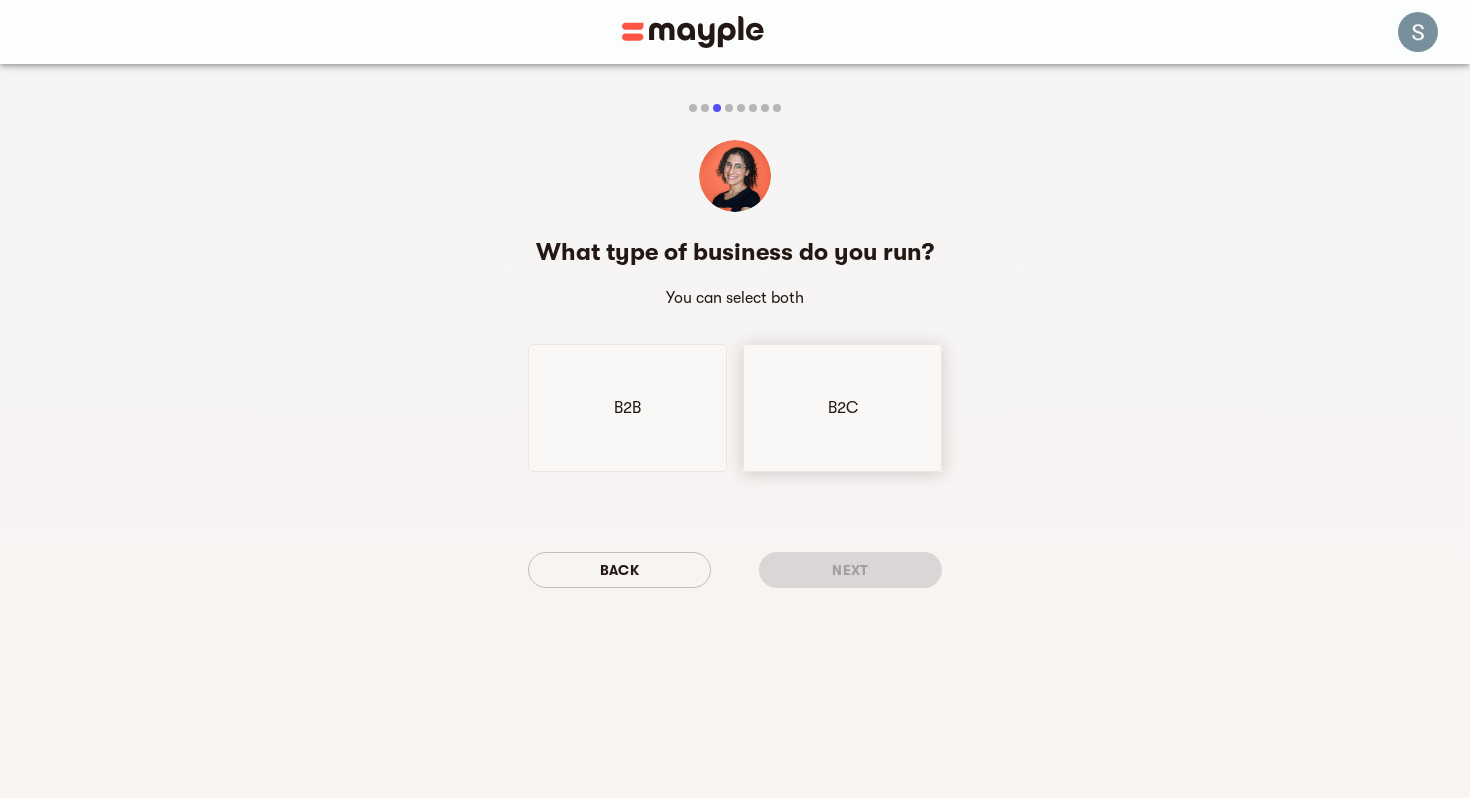 click on "B2C" at bounding box center (842, 408) 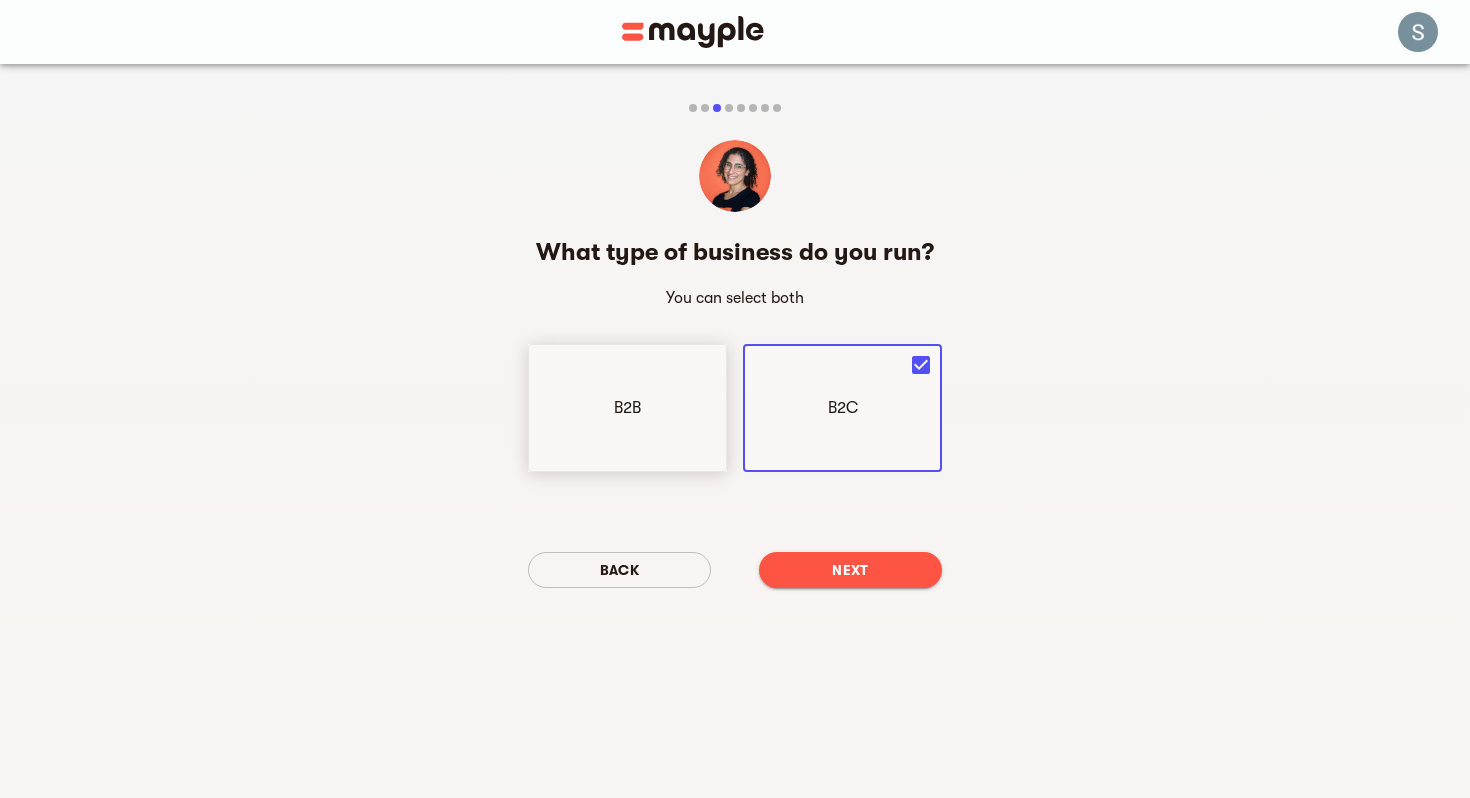 click on "B2B" at bounding box center [627, 408] 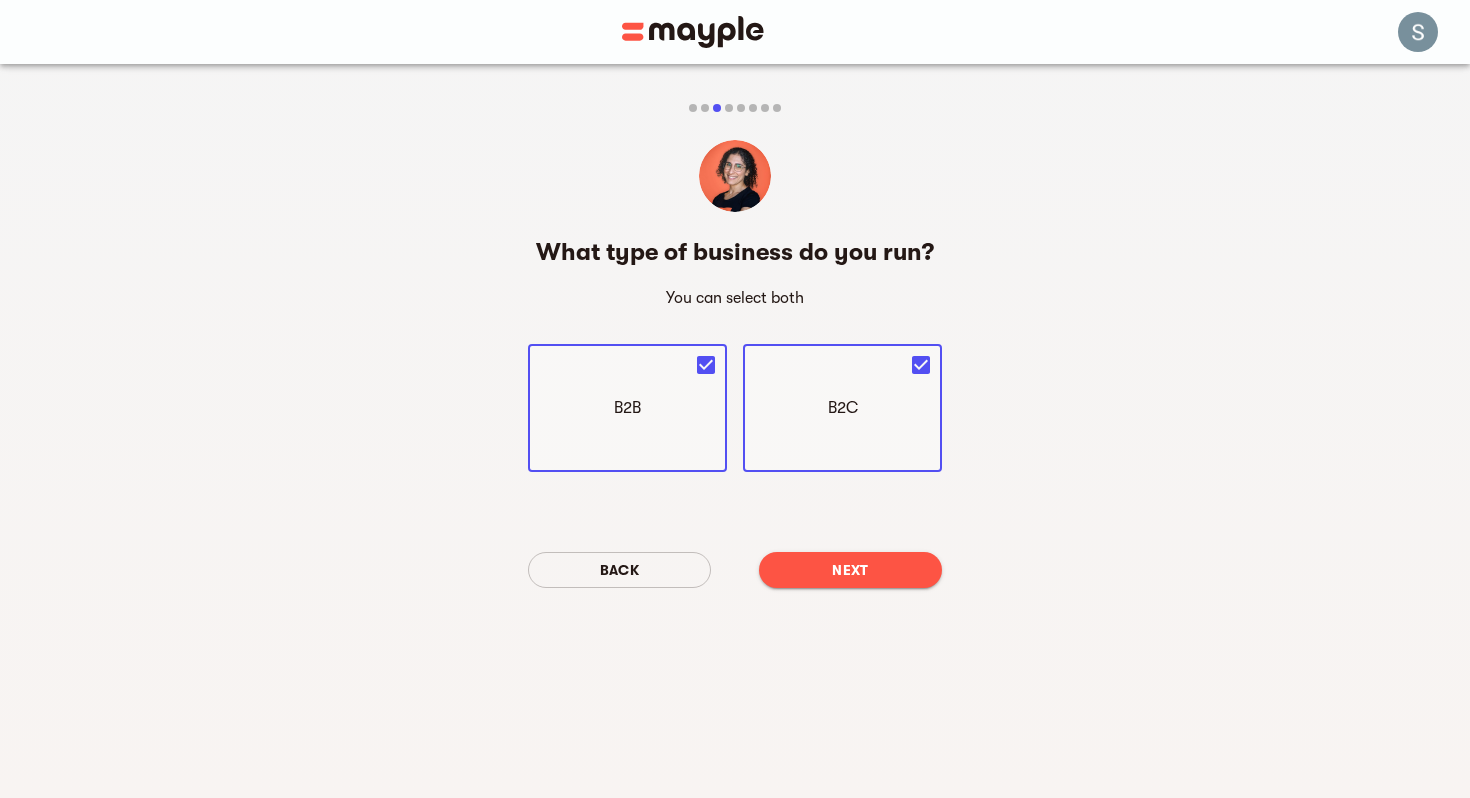 click on "Next" at bounding box center [850, 570] 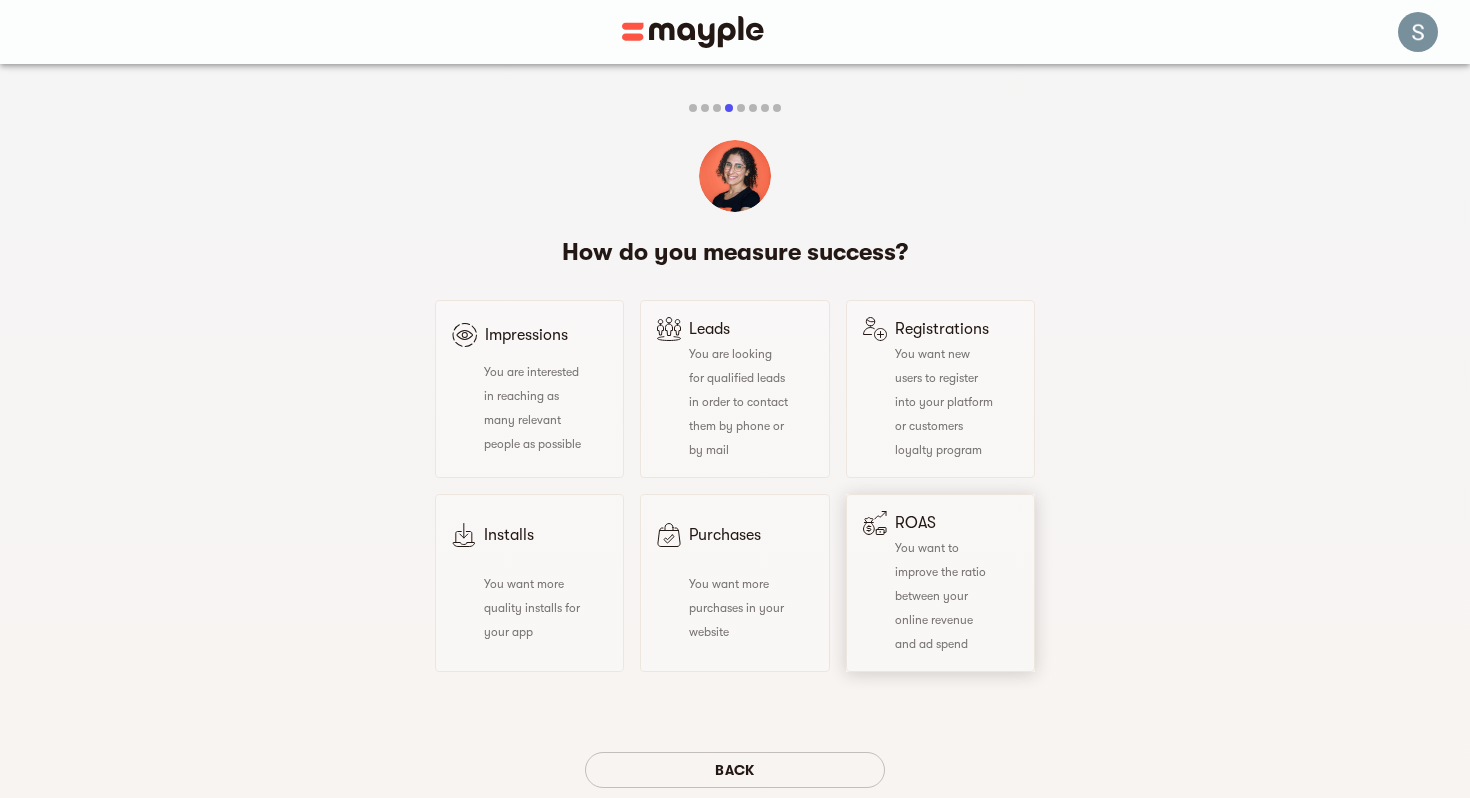 click on "You want to improve the ratio between your online revenue and ad spend" at bounding box center [940, 596] 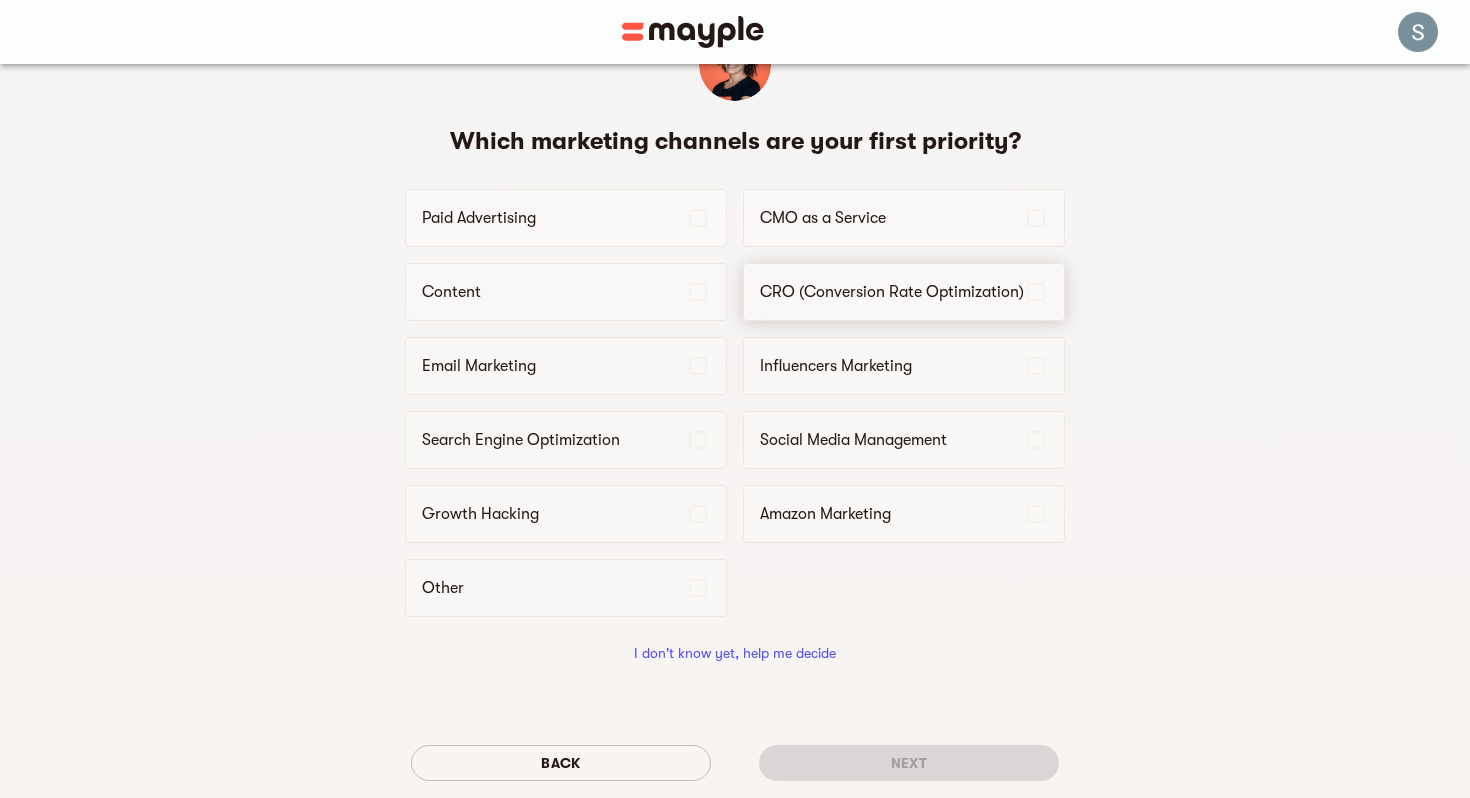scroll, scrollTop: 81, scrollLeft: 0, axis: vertical 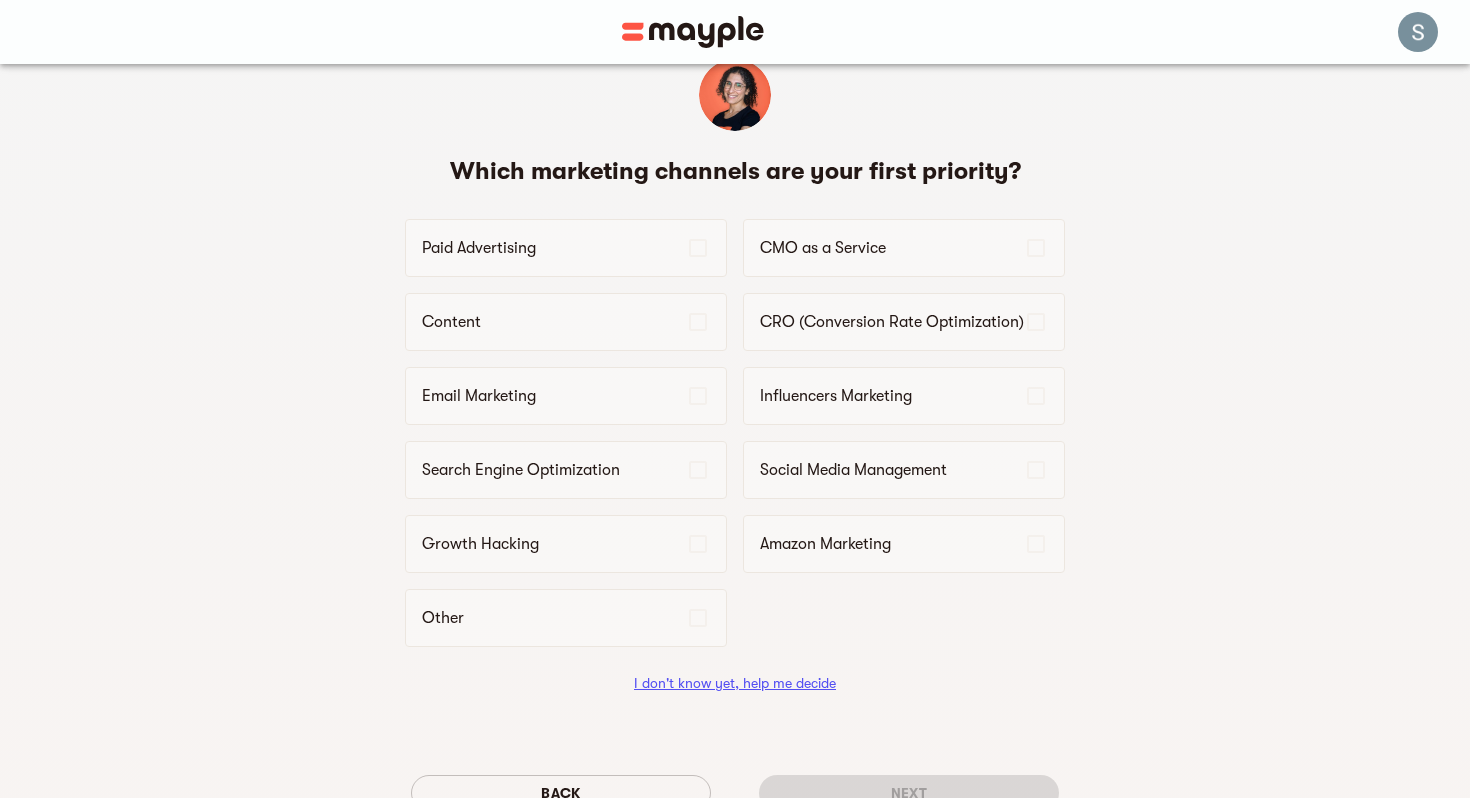 click on "I don't know yet, help me decide" at bounding box center [735, 683] 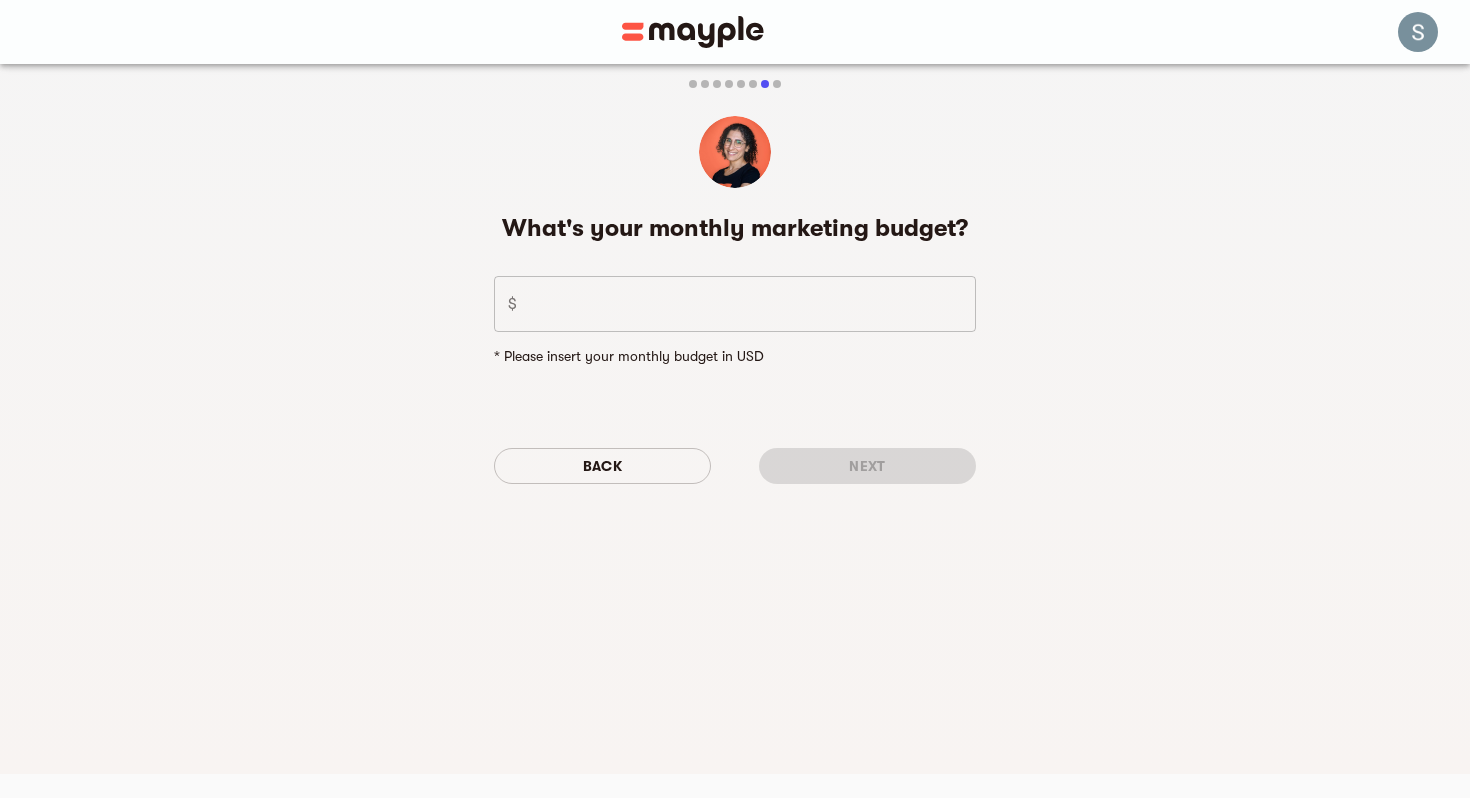 scroll, scrollTop: 0, scrollLeft: 0, axis: both 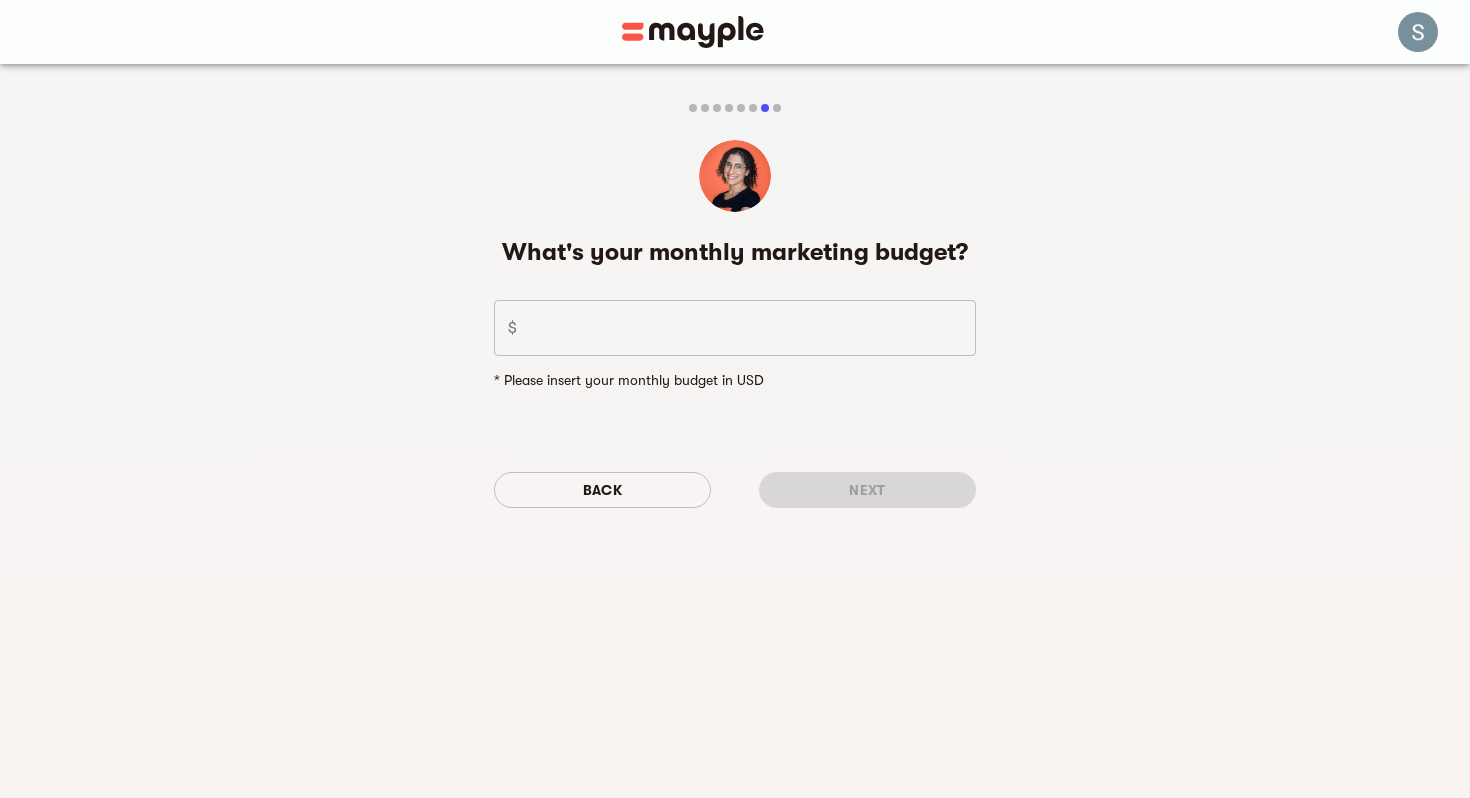 click at bounding box center (750, 328) 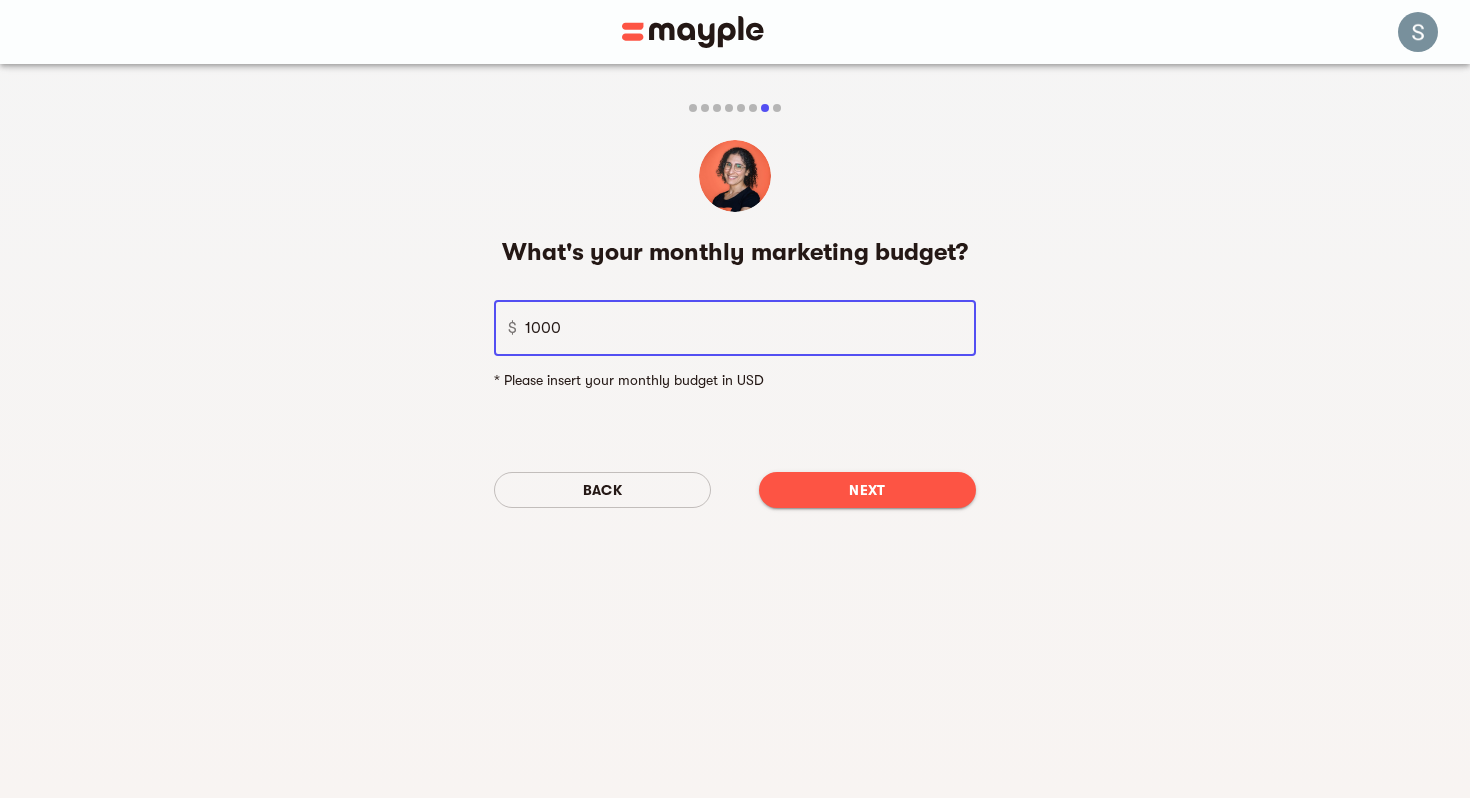 type on "1000" 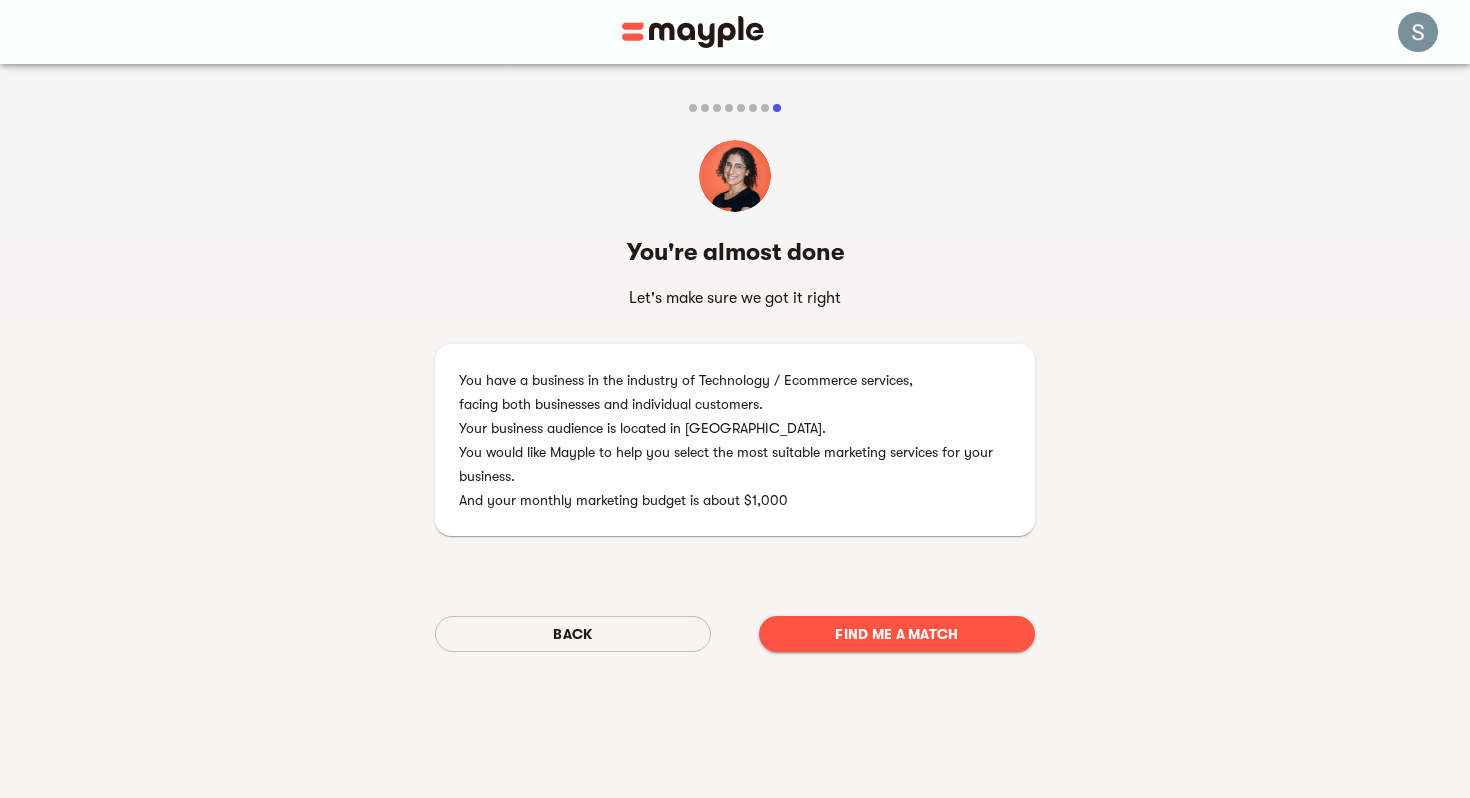 click on "You have a business in the industry of Technology / Ecommerce services," at bounding box center [735, 380] 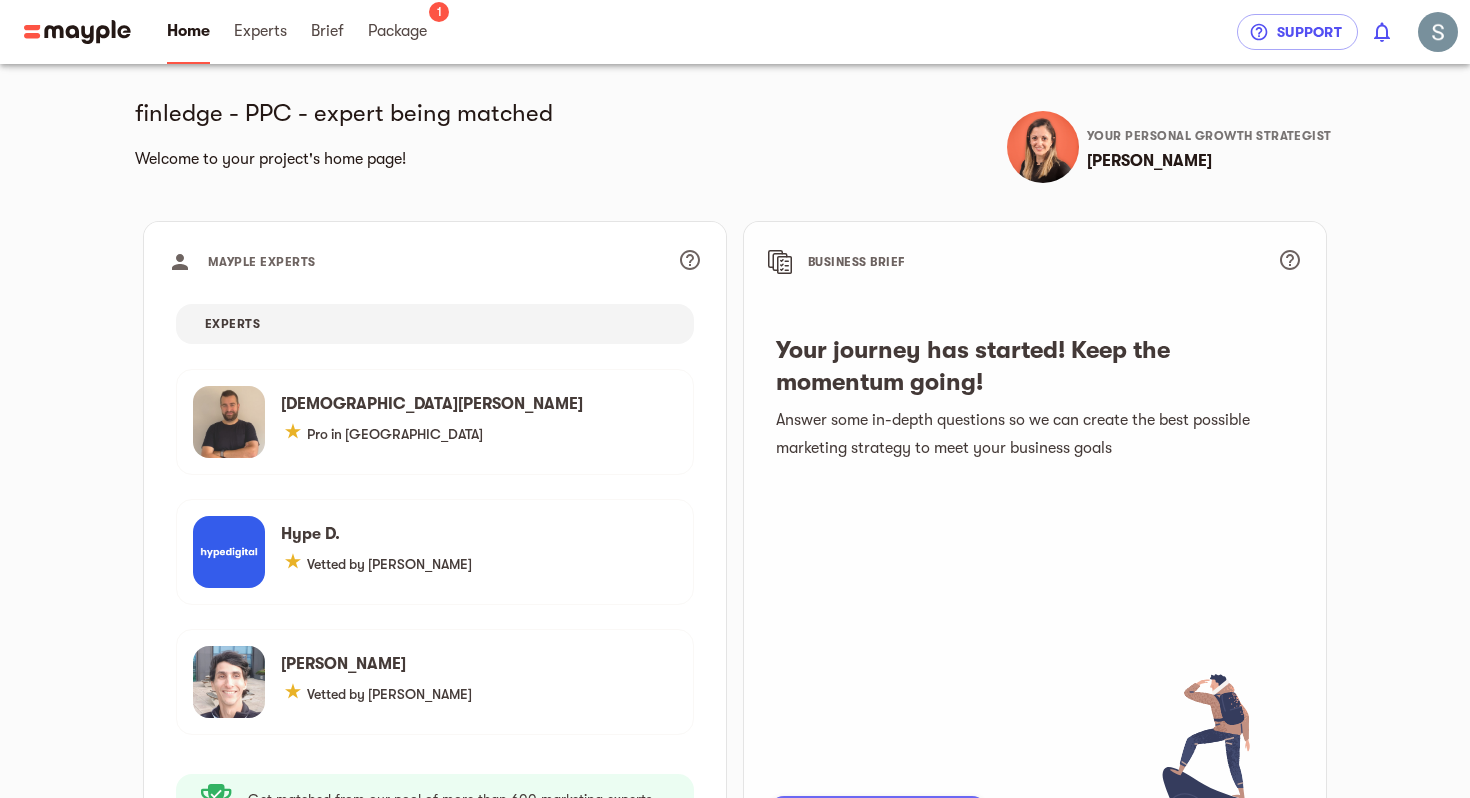 scroll, scrollTop: 0, scrollLeft: 0, axis: both 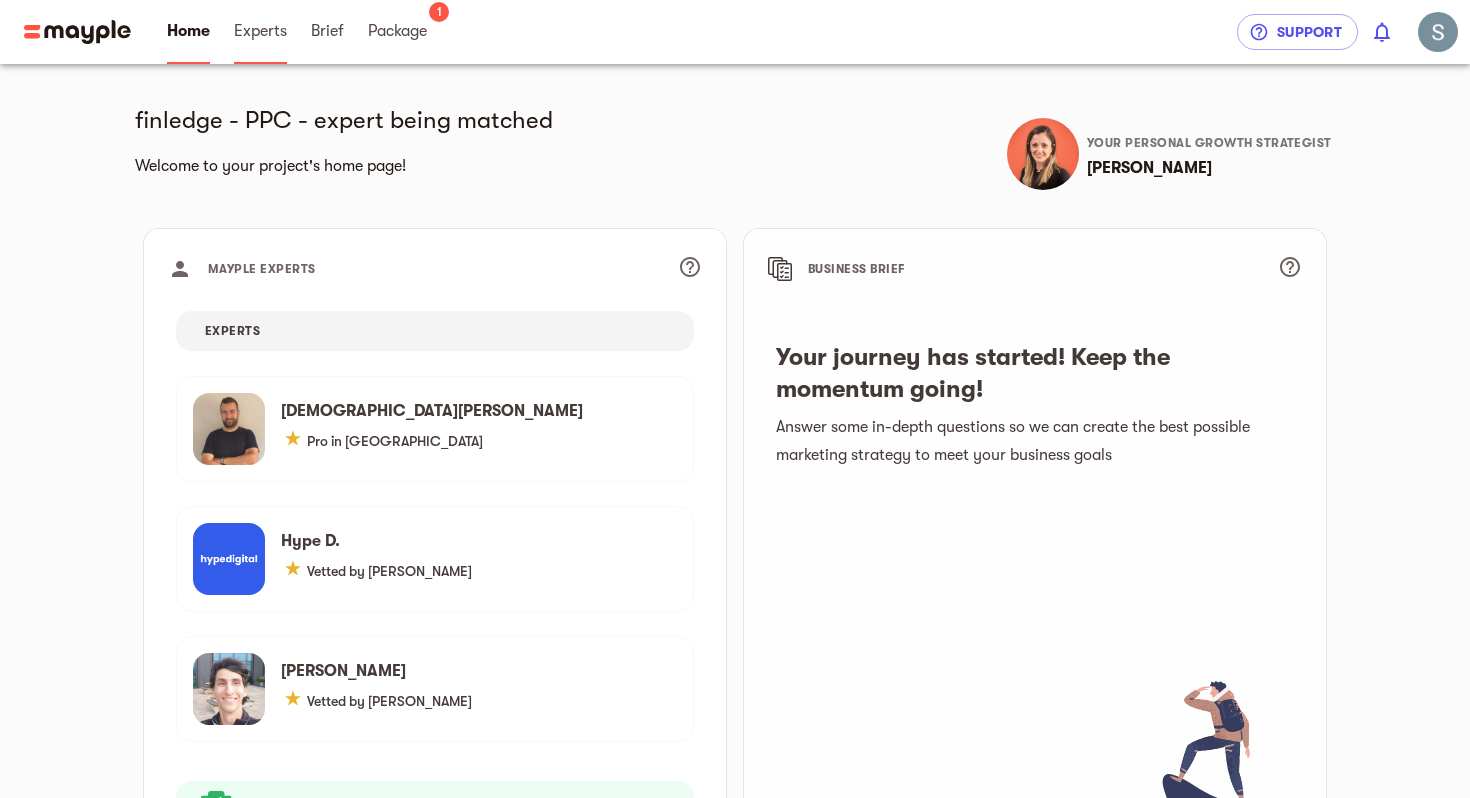 click on "Experts" at bounding box center (260, 31) 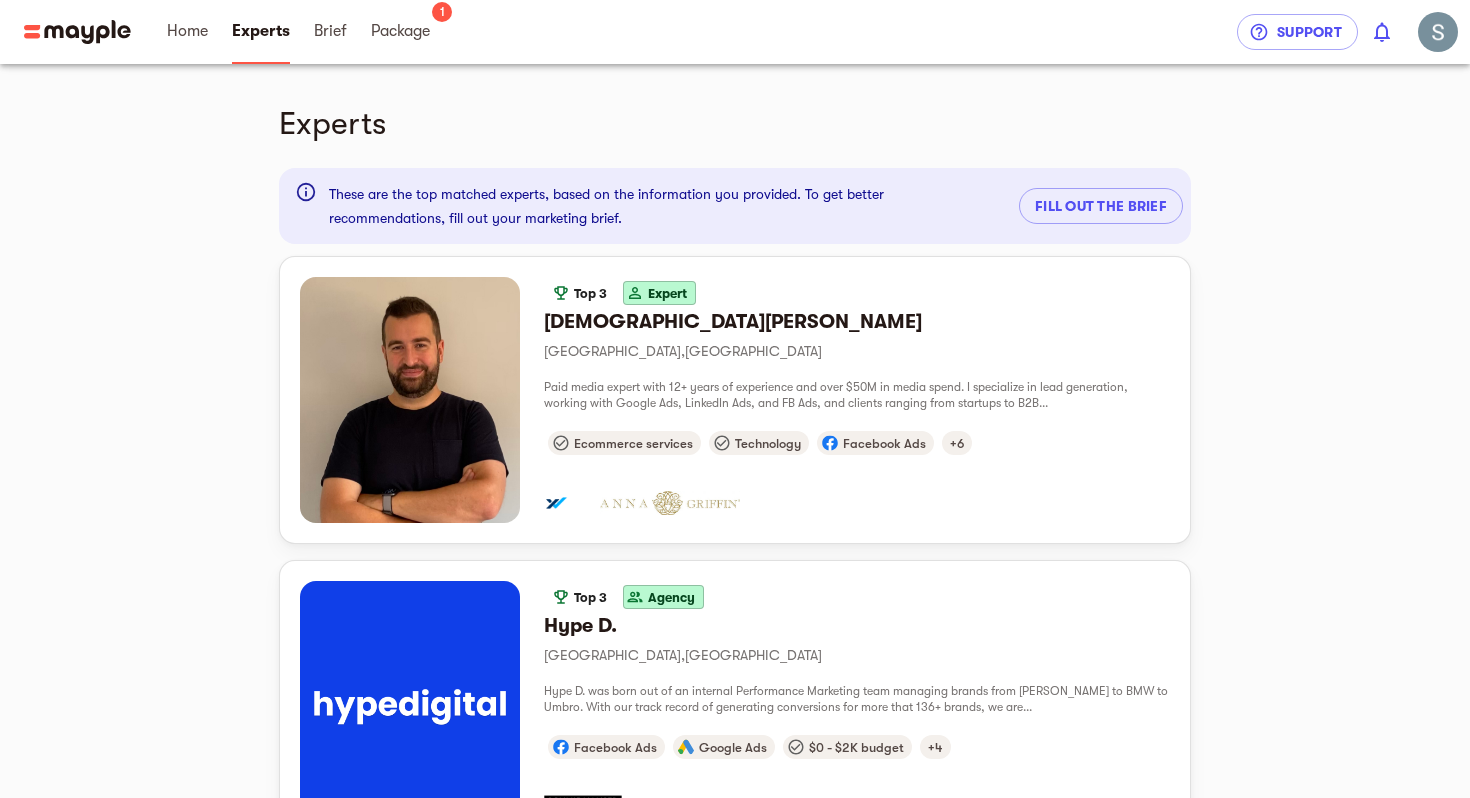 click on "Brief" at bounding box center (330, 32) 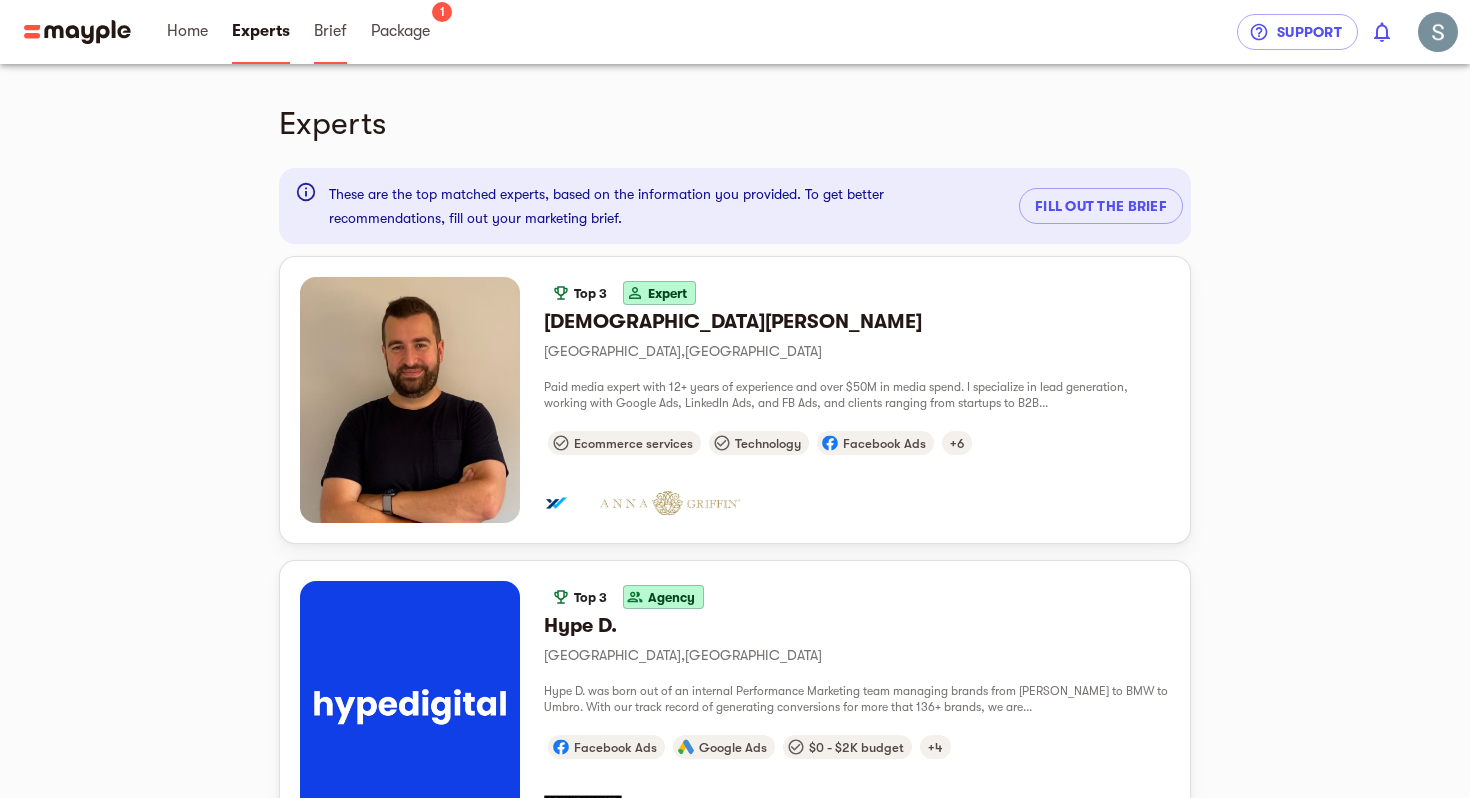 click on "Brief" at bounding box center (330, 32) 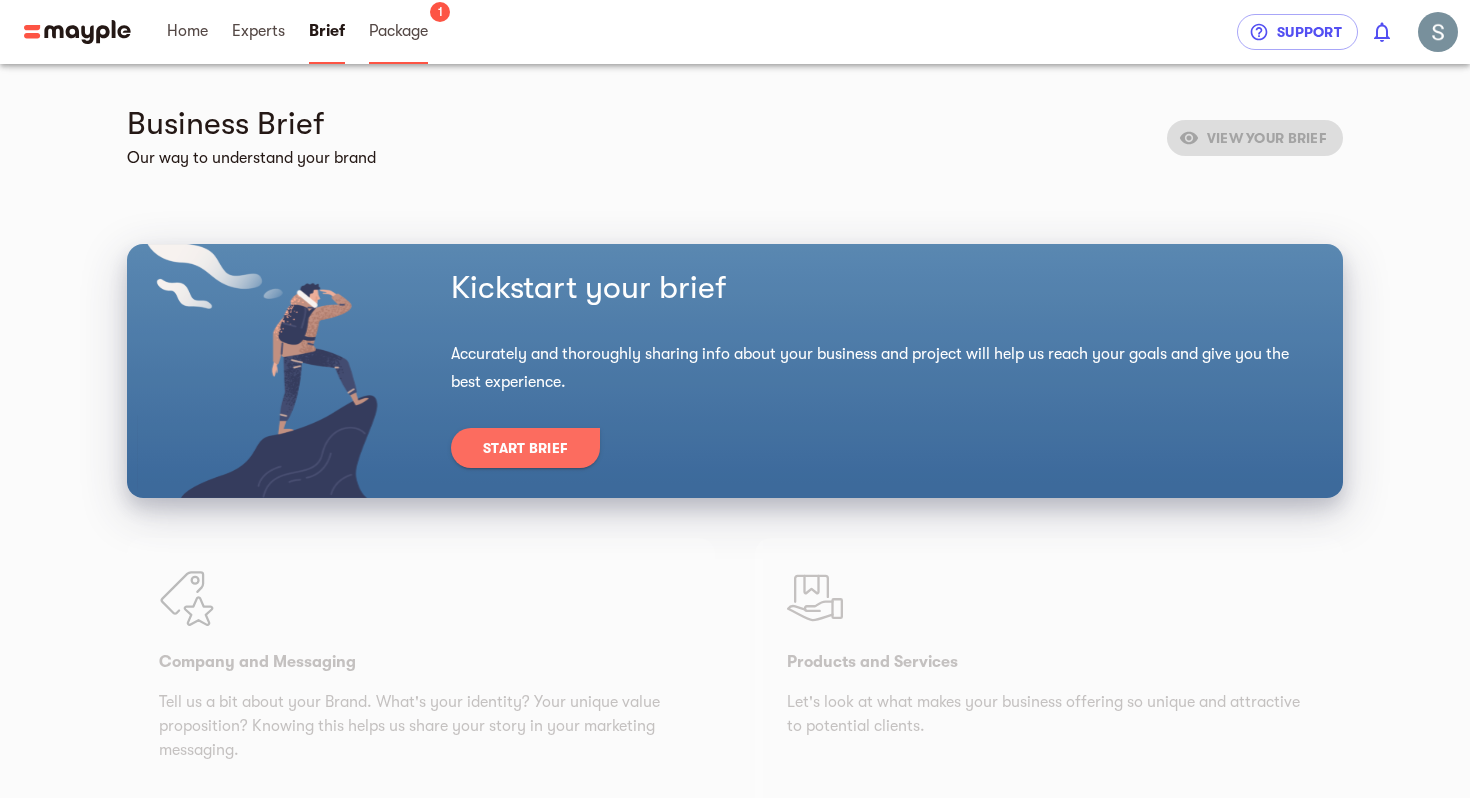 click on "Package" at bounding box center [398, 32] 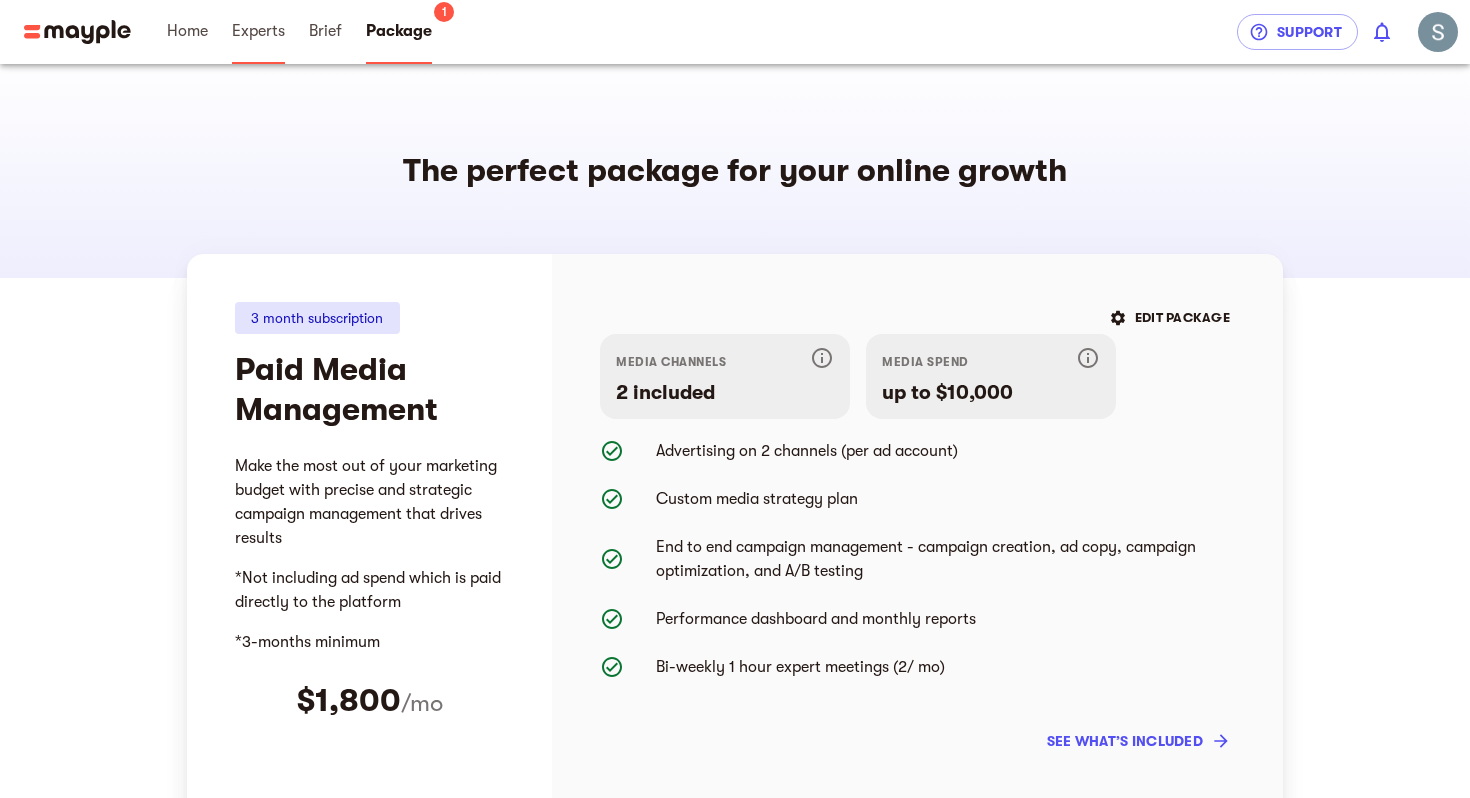 scroll, scrollTop: 0, scrollLeft: 0, axis: both 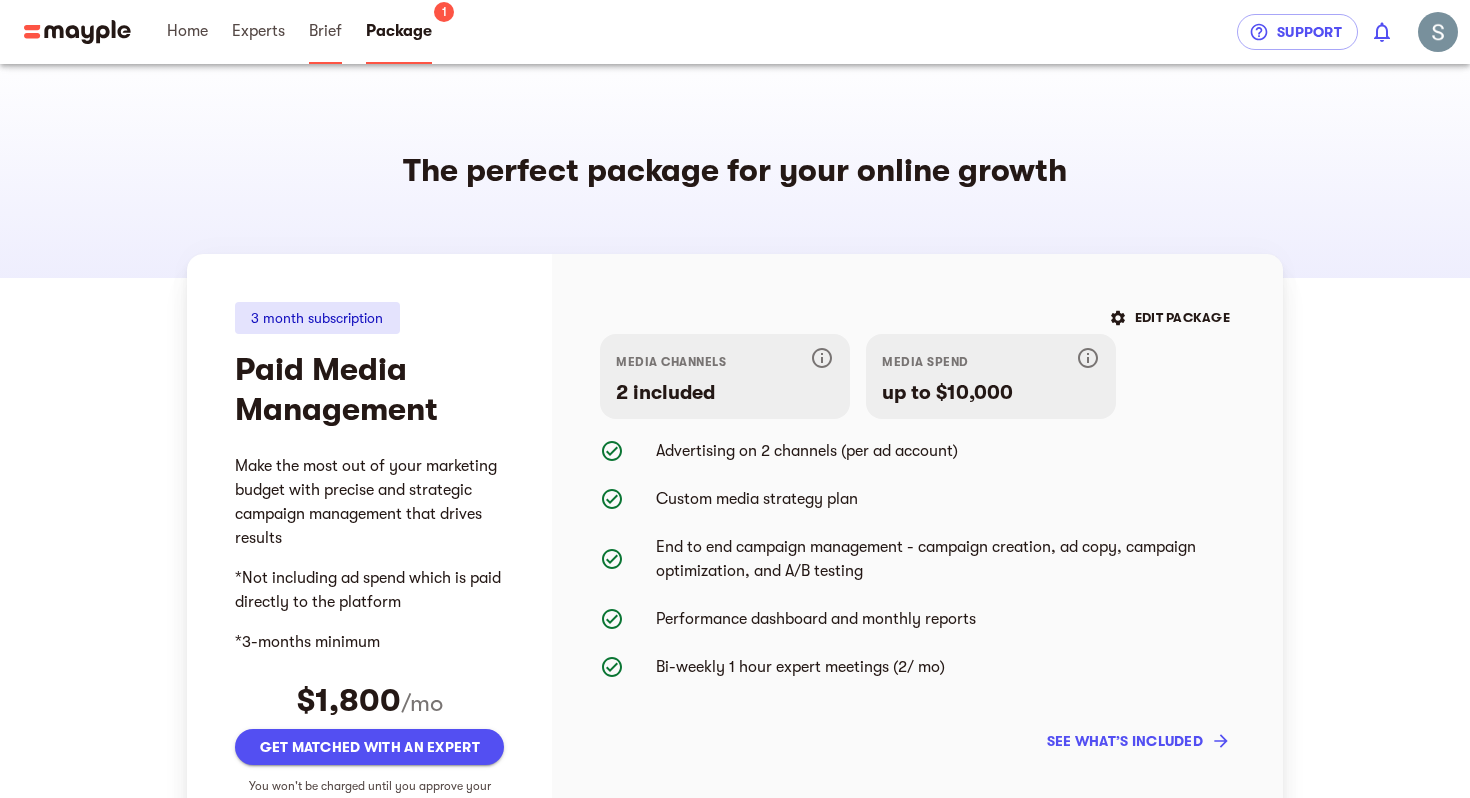 click on "Brief" at bounding box center (325, 31) 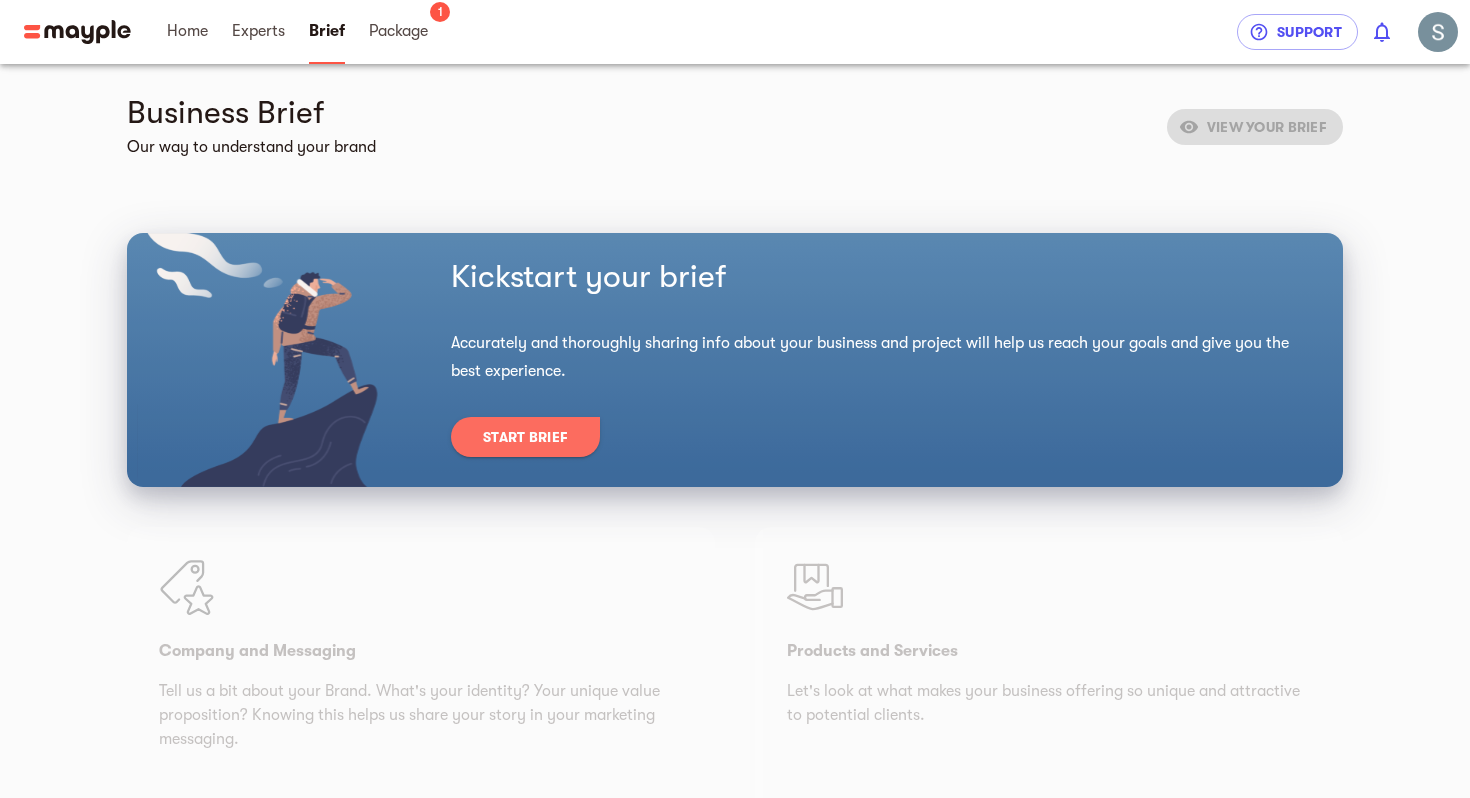 scroll, scrollTop: 0, scrollLeft: 0, axis: both 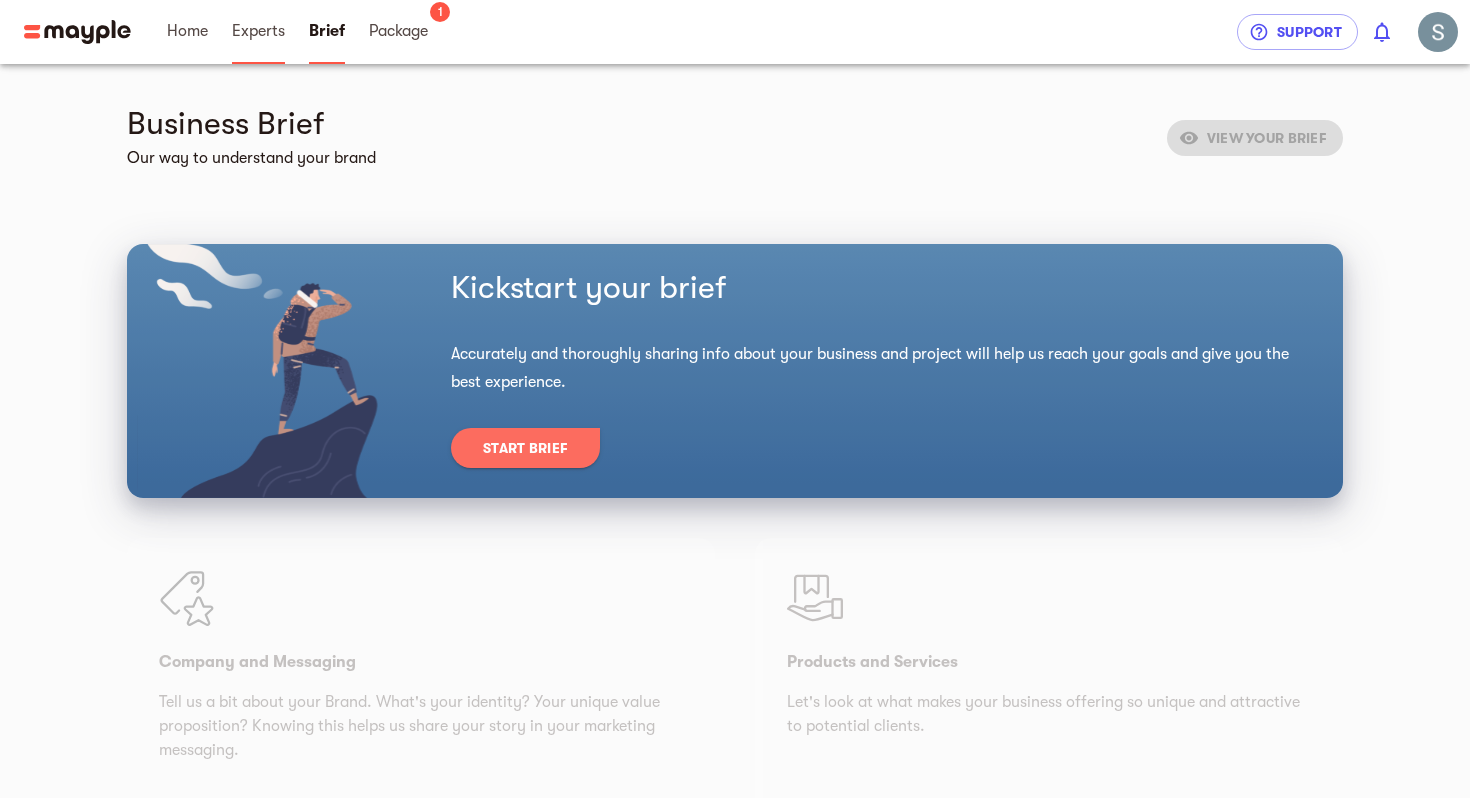 click on "Experts" at bounding box center [258, 31] 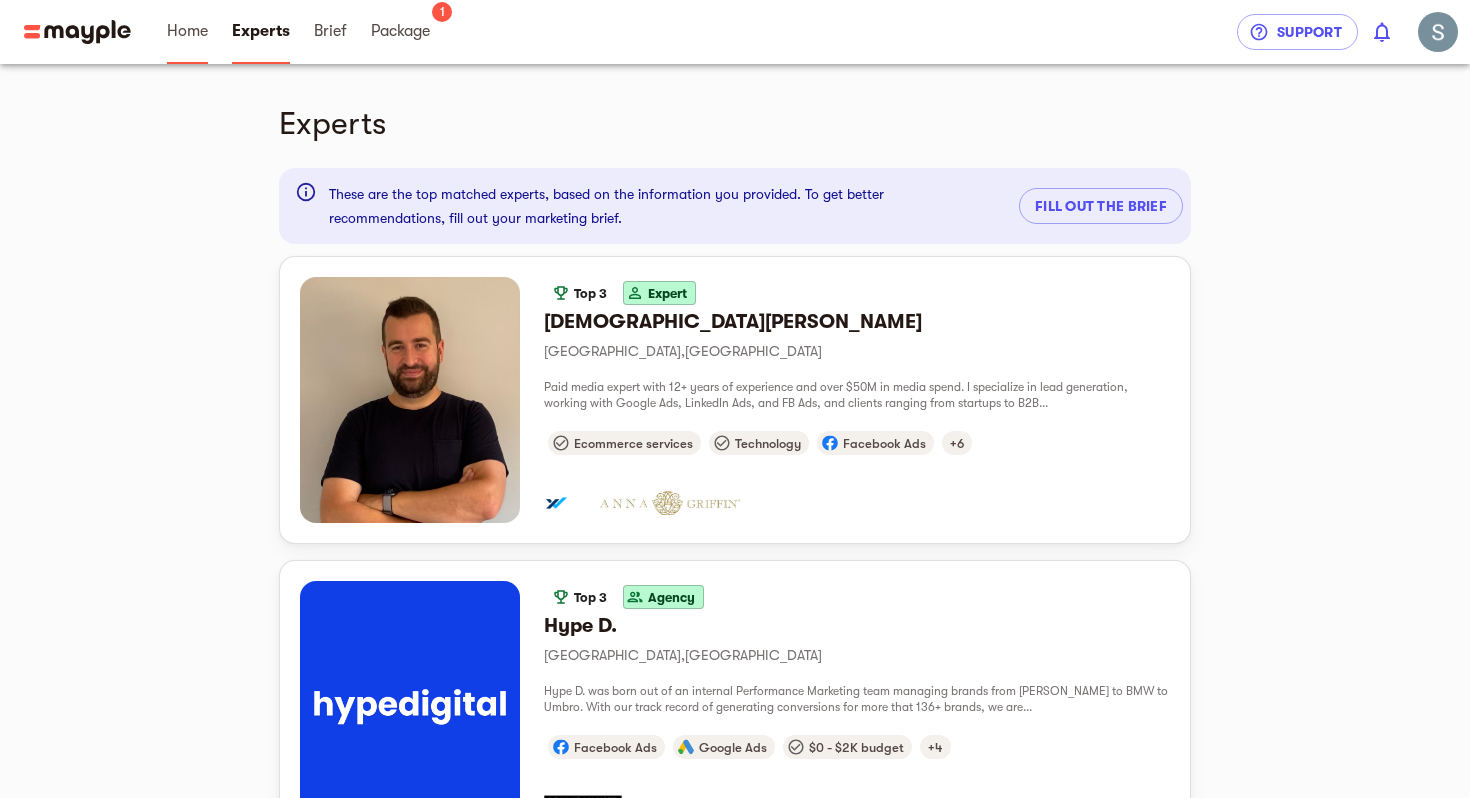 click on "Home" at bounding box center (187, 31) 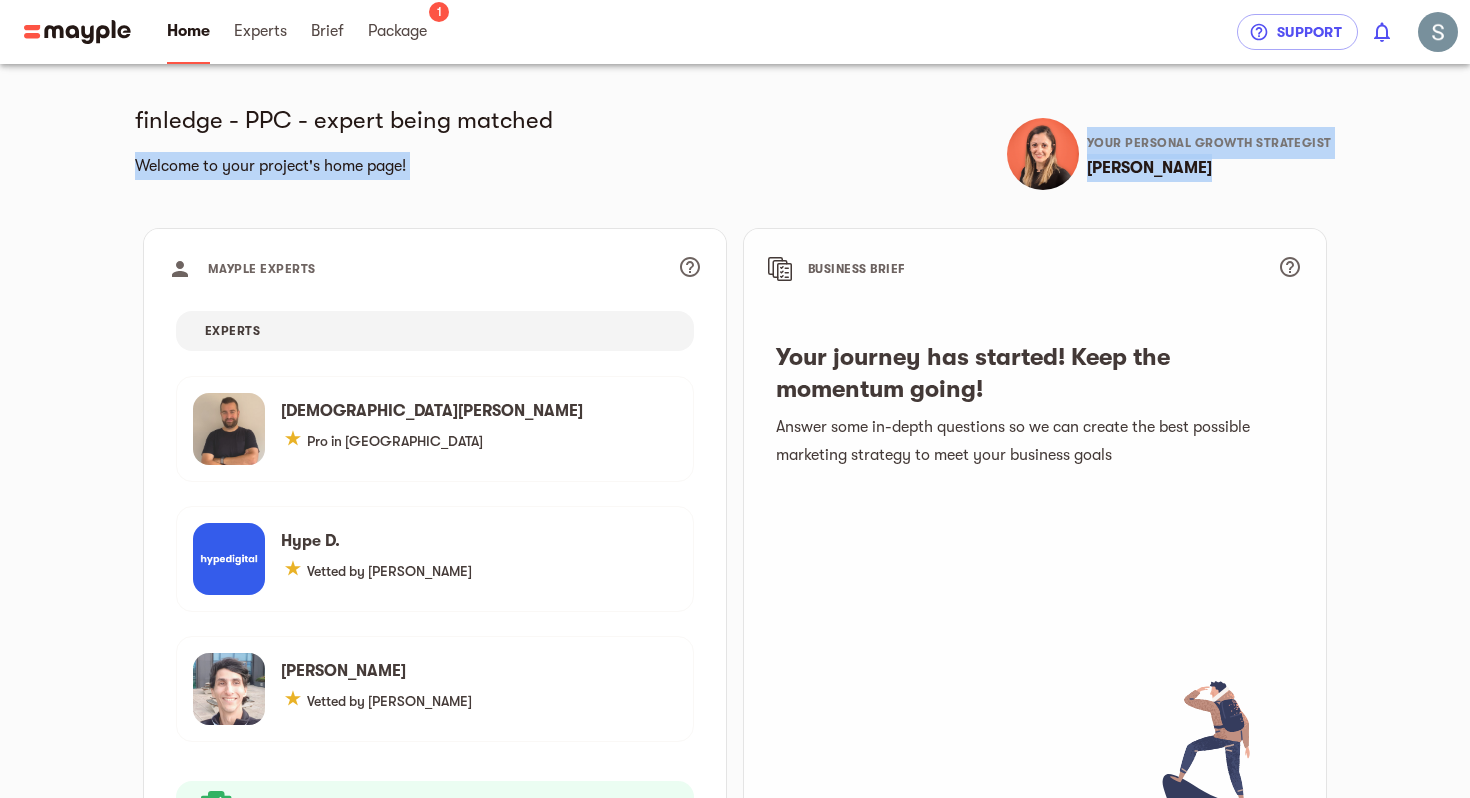 drag, startPoint x: 134, startPoint y: 164, endPoint x: 507, endPoint y: 235, distance: 379.69724 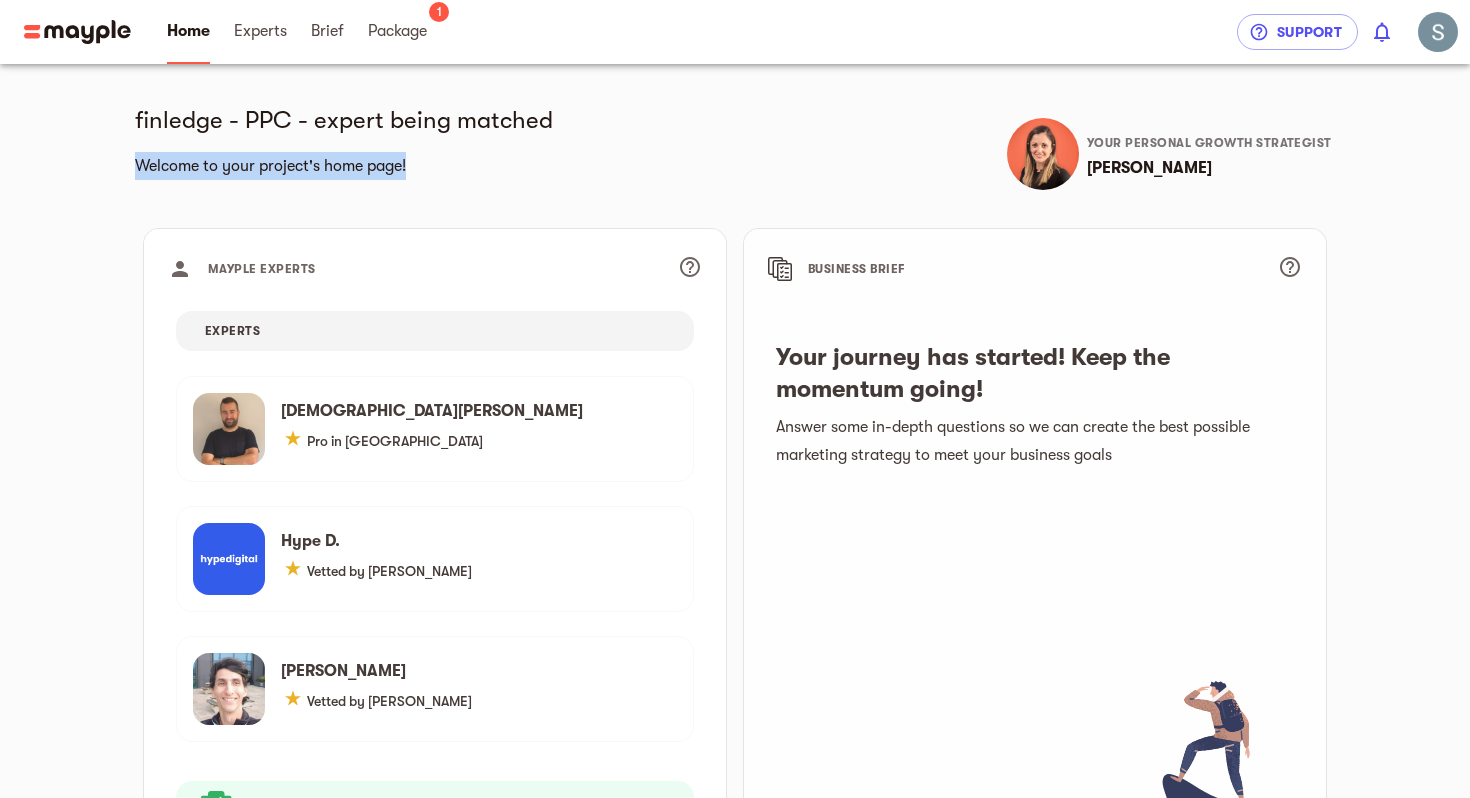 drag, startPoint x: 493, startPoint y: 196, endPoint x: 122, endPoint y: 145, distance: 374.48898 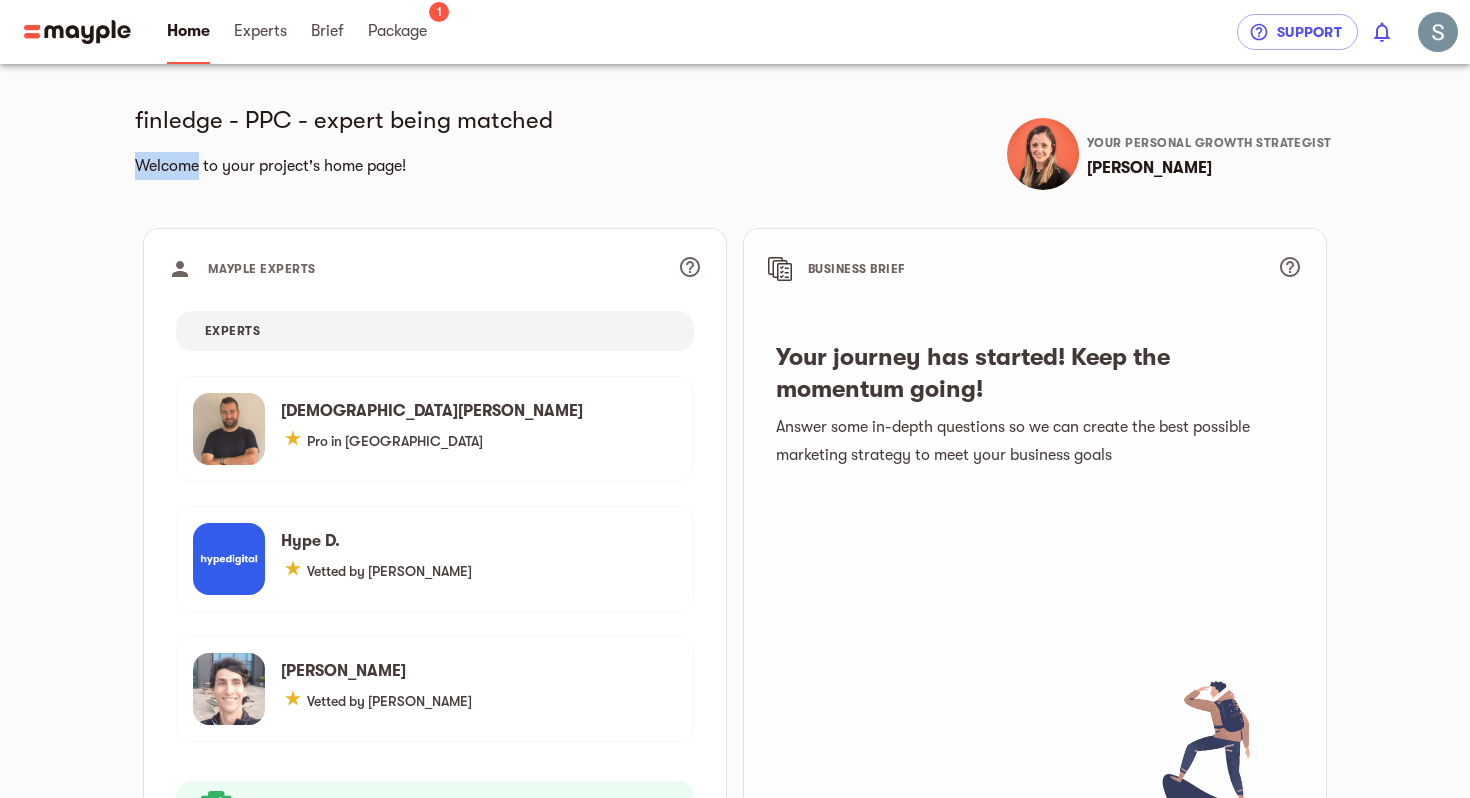drag, startPoint x: 122, startPoint y: 145, endPoint x: 435, endPoint y: 144, distance: 313.0016 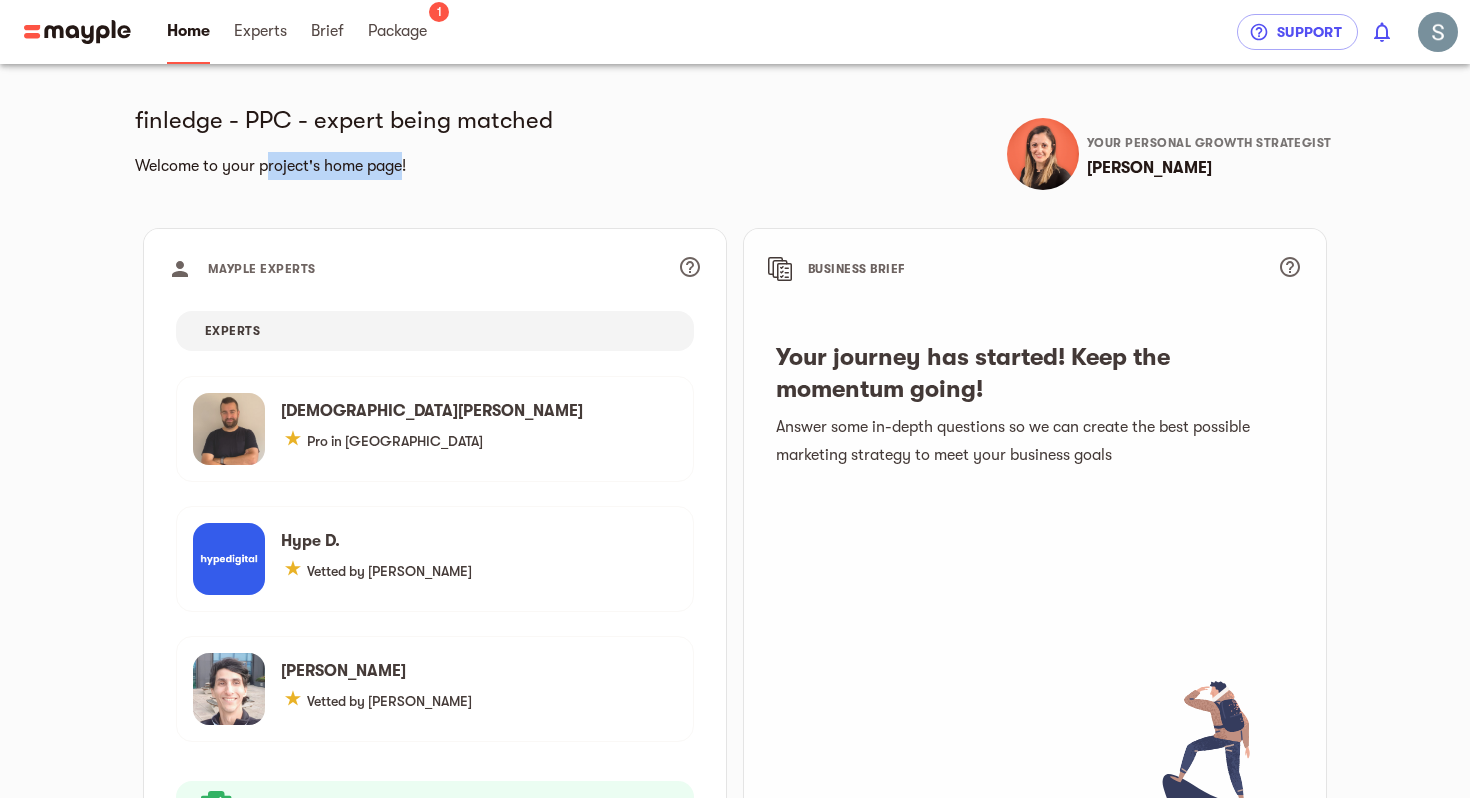 drag, startPoint x: 404, startPoint y: 173, endPoint x: 148, endPoint y: 157, distance: 256.4995 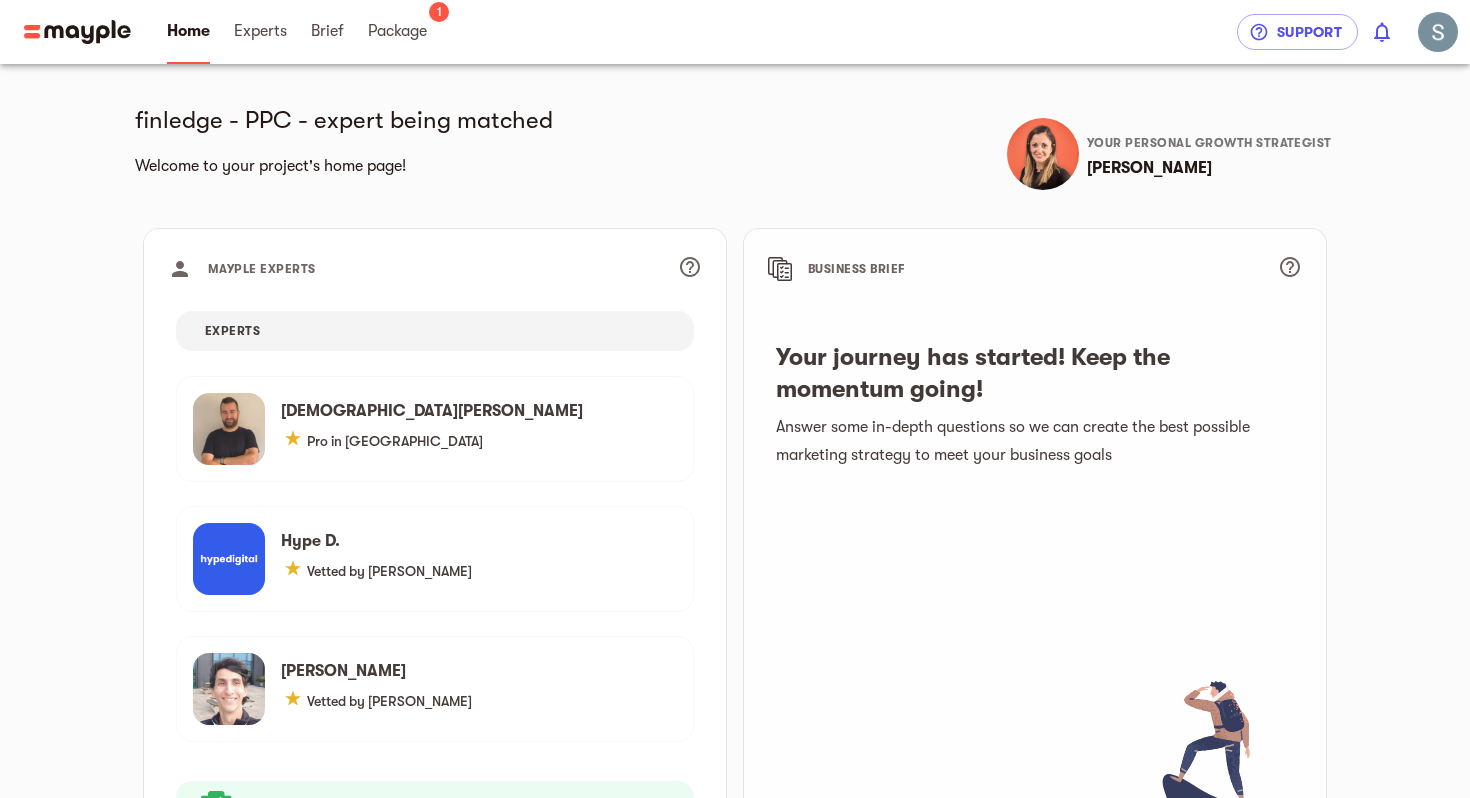 click on "Welcome to your project's home page!" 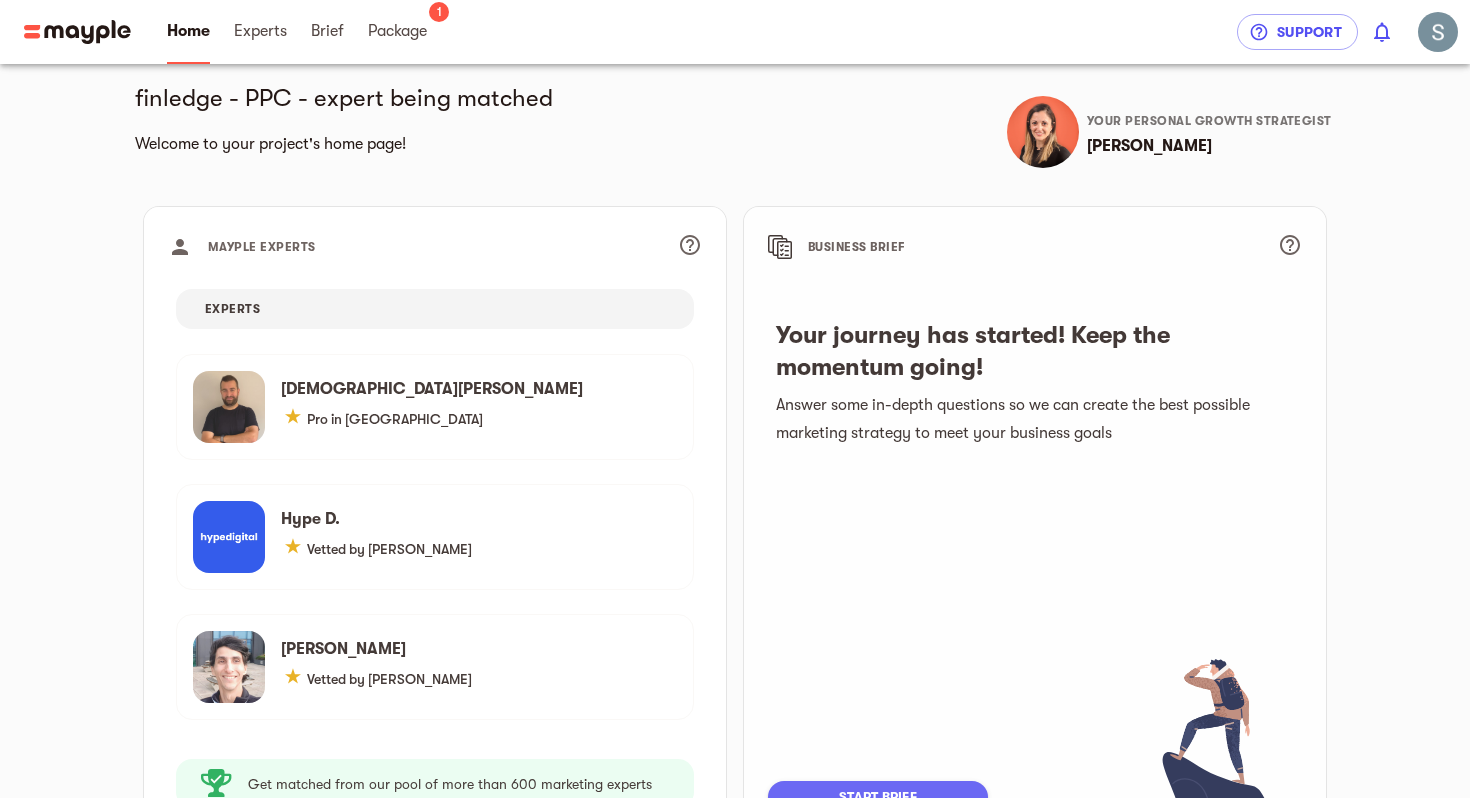 scroll, scrollTop: 0, scrollLeft: 0, axis: both 